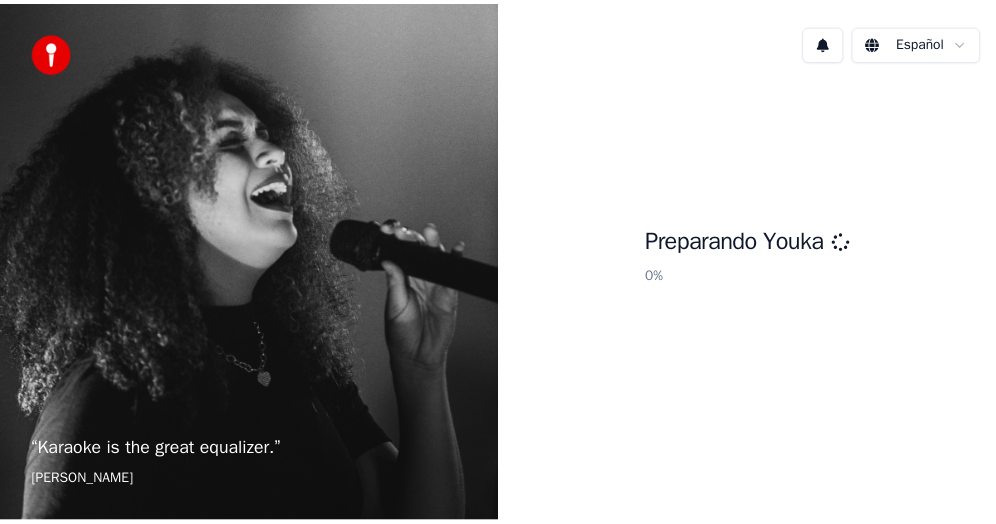 scroll, scrollTop: 0, scrollLeft: 0, axis: both 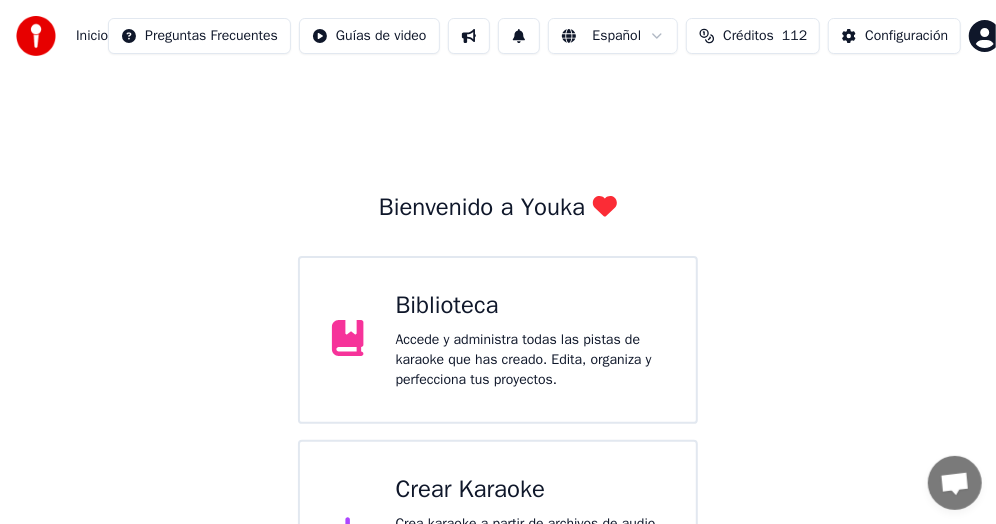 click at bounding box center [955, 485] 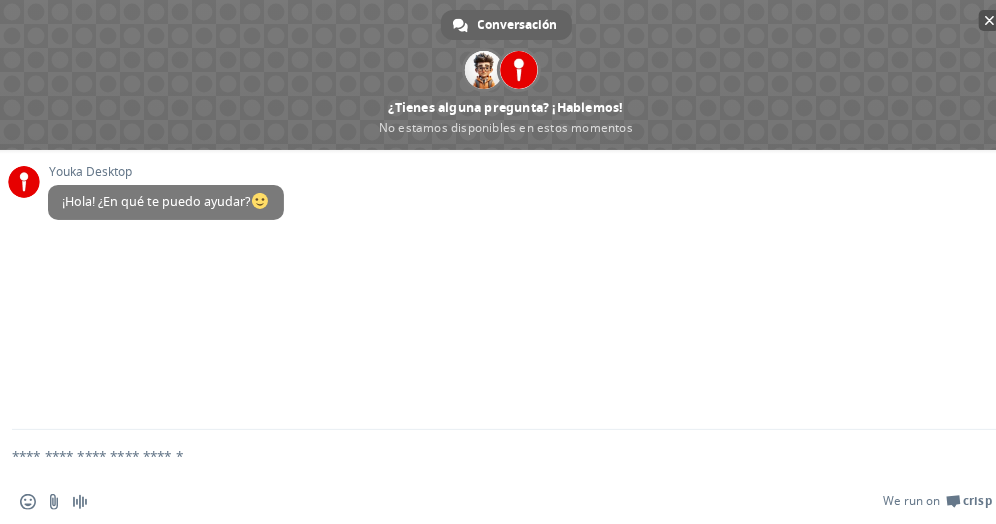 click at bounding box center (990, 20) 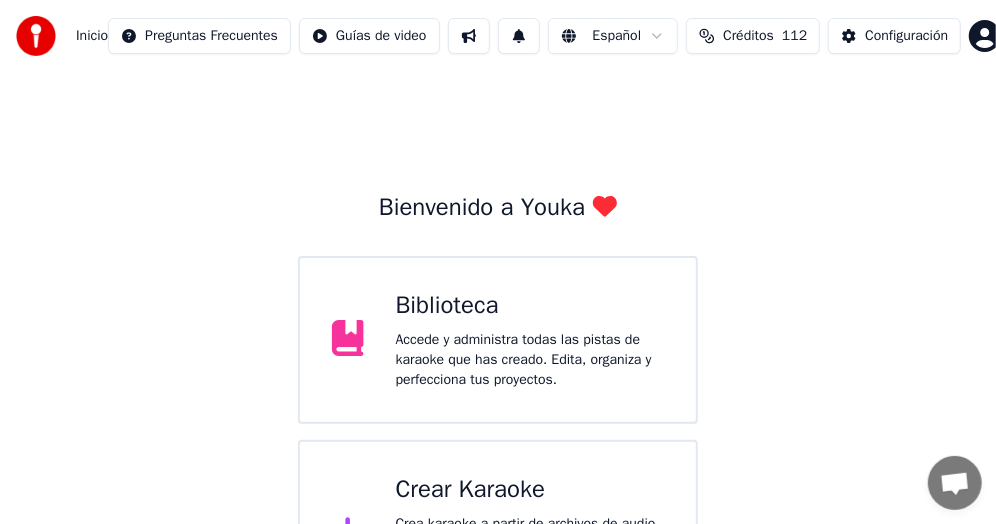 click at bounding box center [955, 483] 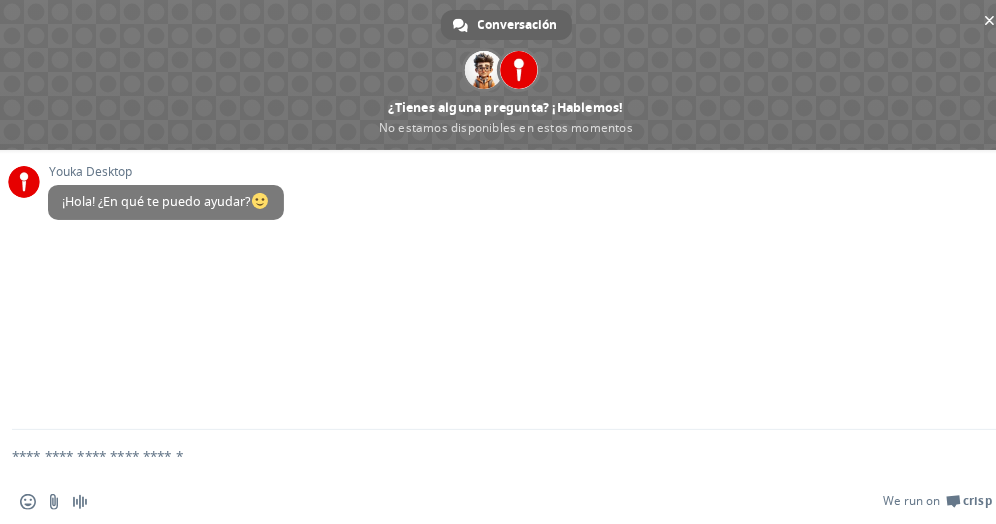 click at bounding box center [482, 455] 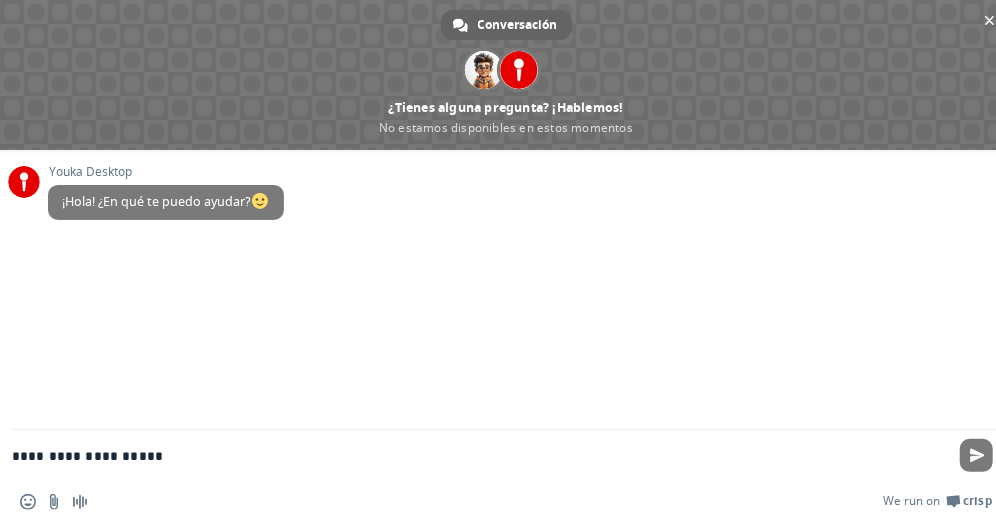 type on "**********" 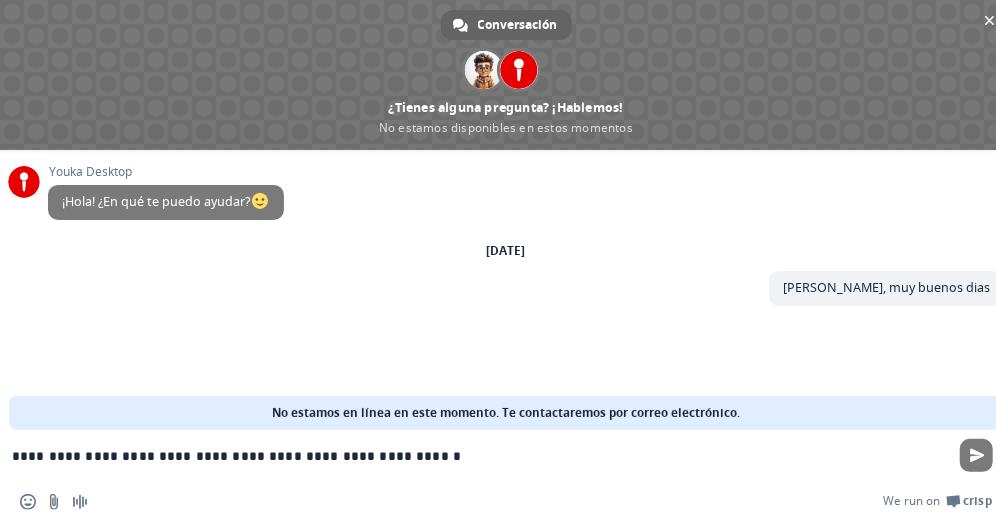 click on "**********" at bounding box center [482, 455] 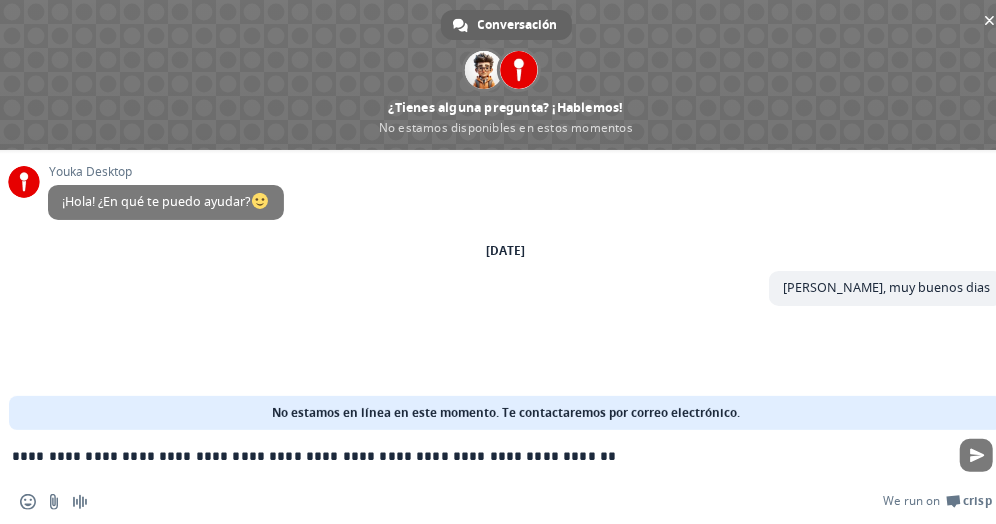 click on "**********" at bounding box center (482, 455) 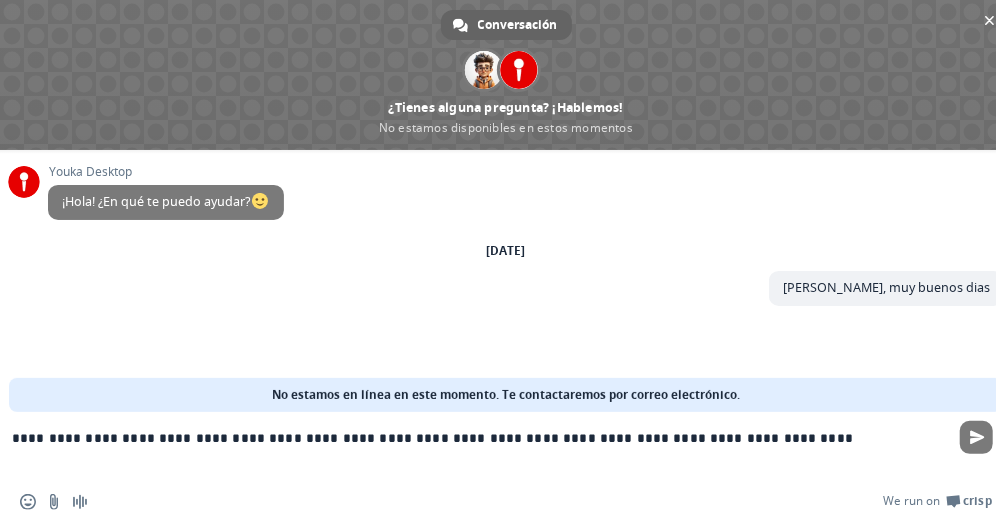 click on "**********" at bounding box center [482, 446] 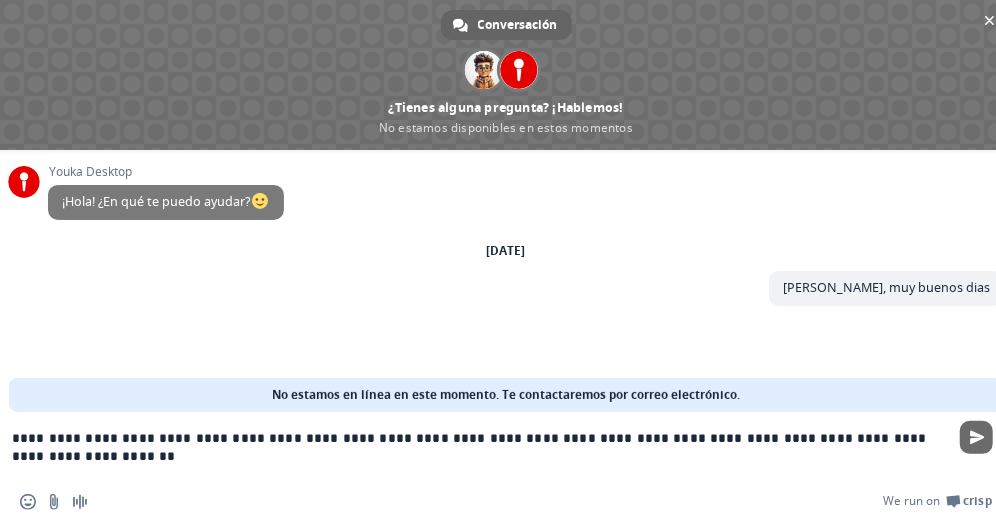 type on "**********" 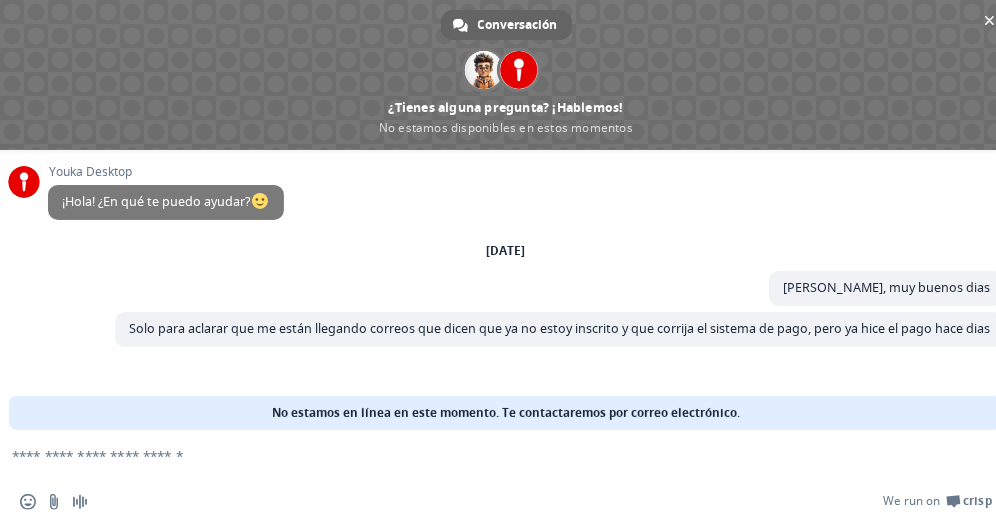 scroll, scrollTop: 0, scrollLeft: 0, axis: both 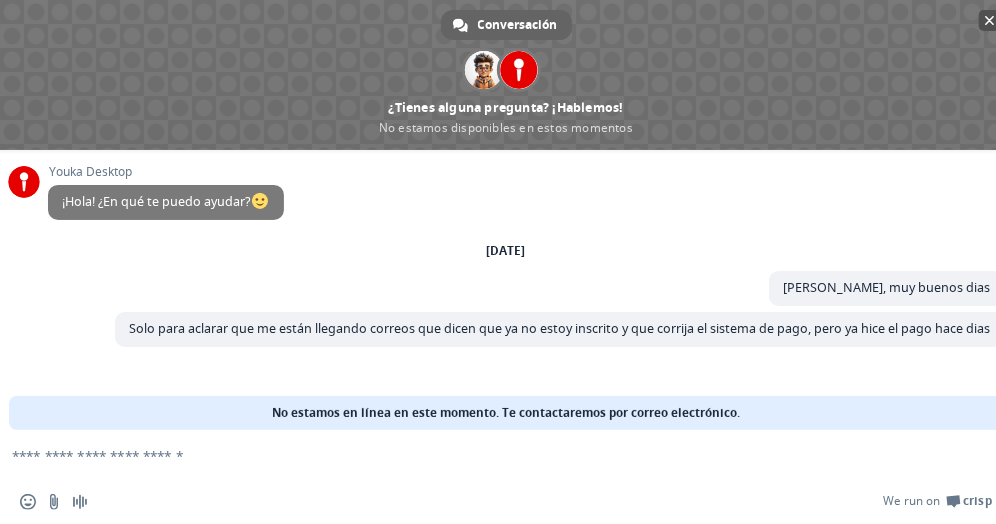 click at bounding box center [990, 20] 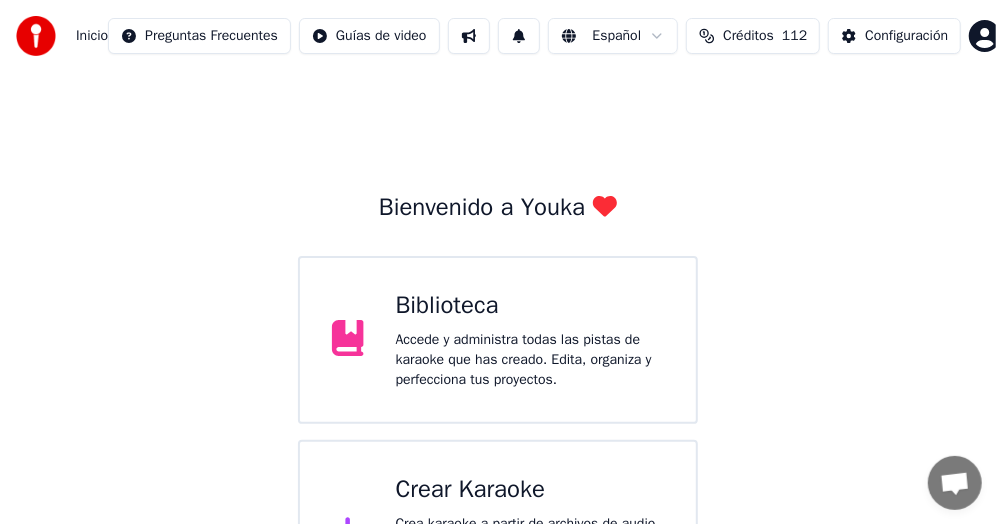 click at bounding box center [955, 485] 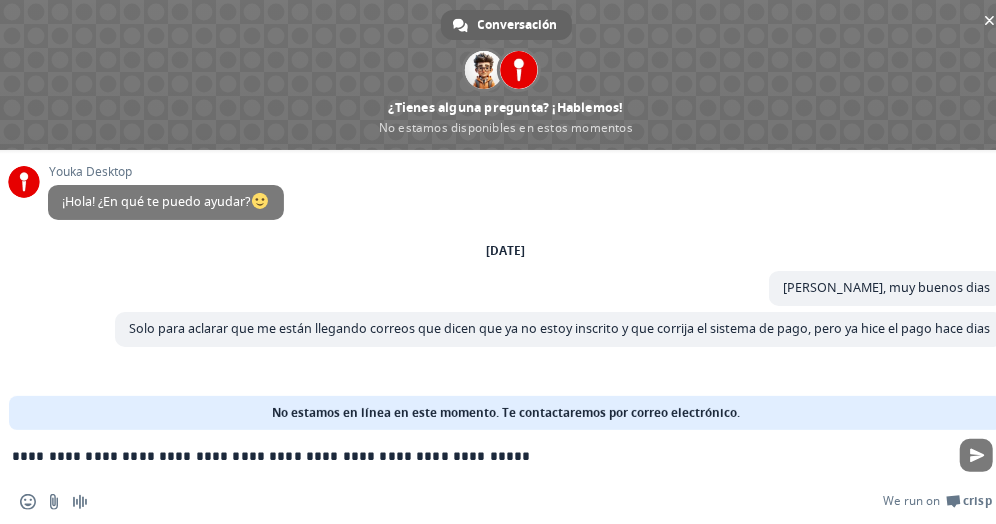 type on "**********" 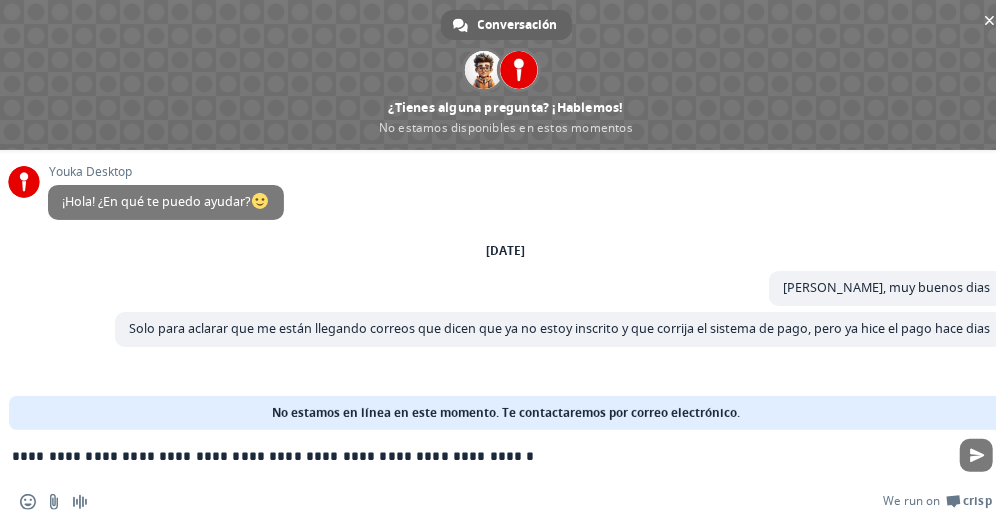 type 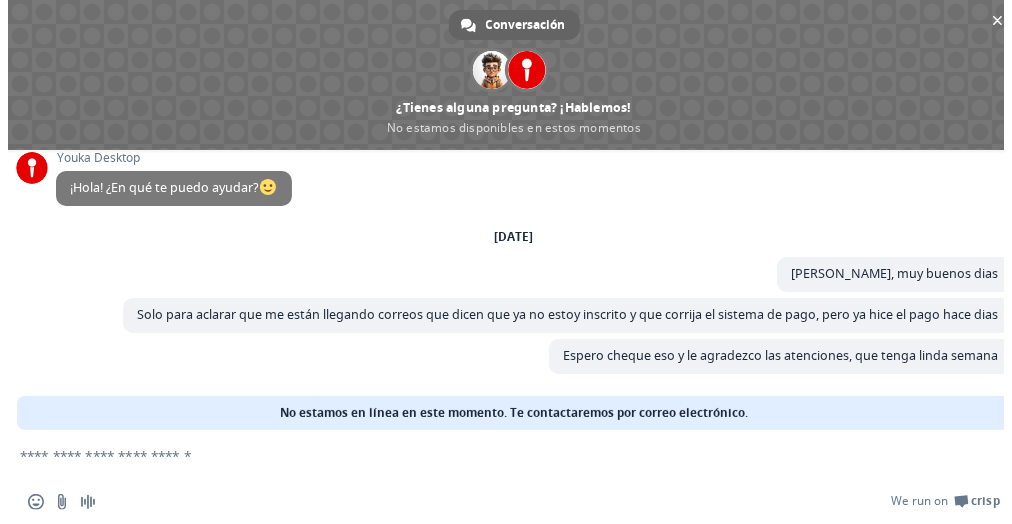 scroll, scrollTop: 13, scrollLeft: 0, axis: vertical 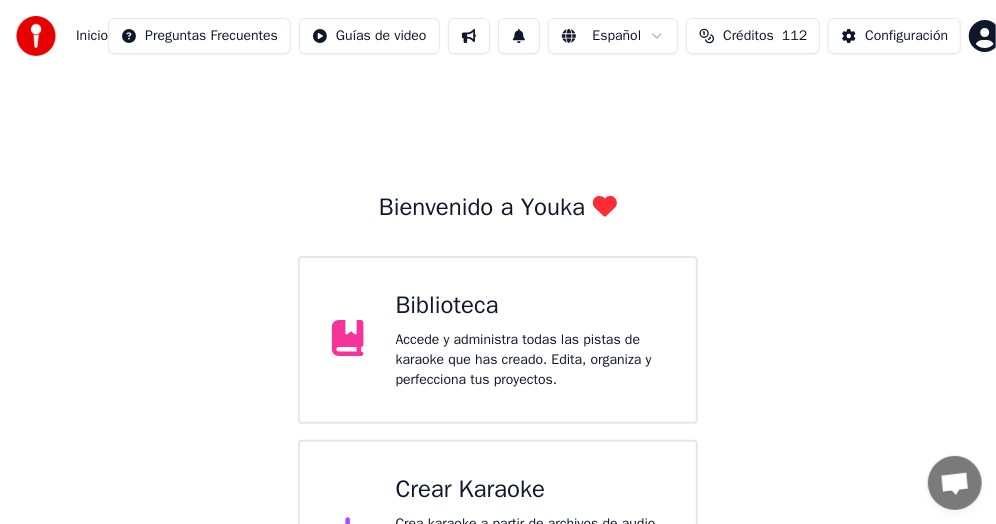 click on "Crear Karaoke Crea karaoke a partir de archivos de audio o video (MP3, MP4 y más), o pega una URL para generar instantáneamente un video de karaoke con letras sincronizadas." at bounding box center (498, 534) 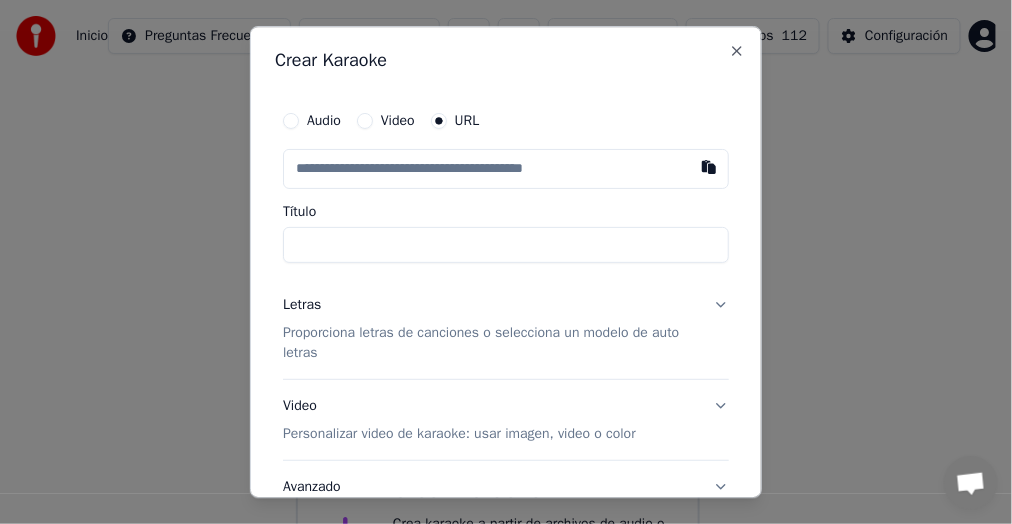 click at bounding box center (506, 169) 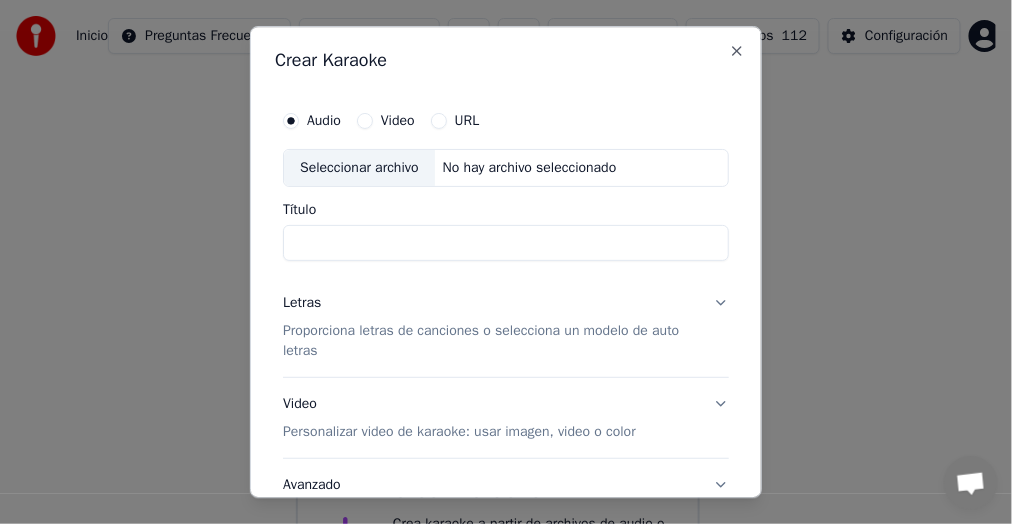 click on "Seleccionar archivo" at bounding box center [359, 168] 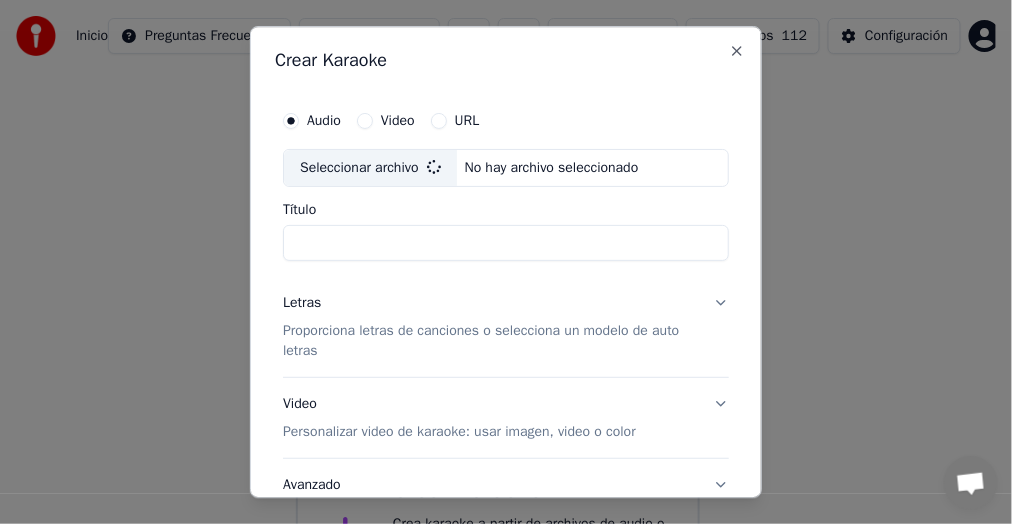 type on "**********" 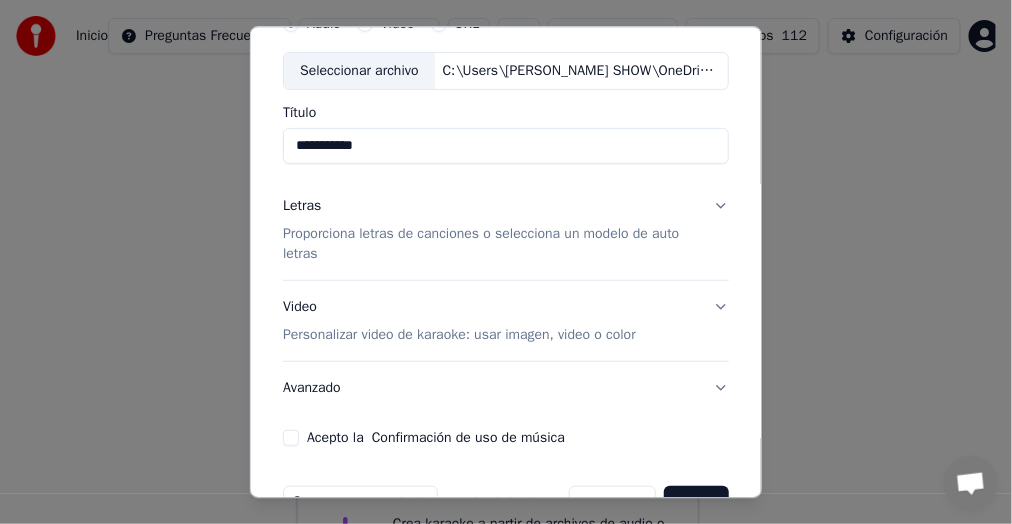 scroll, scrollTop: 100, scrollLeft: 0, axis: vertical 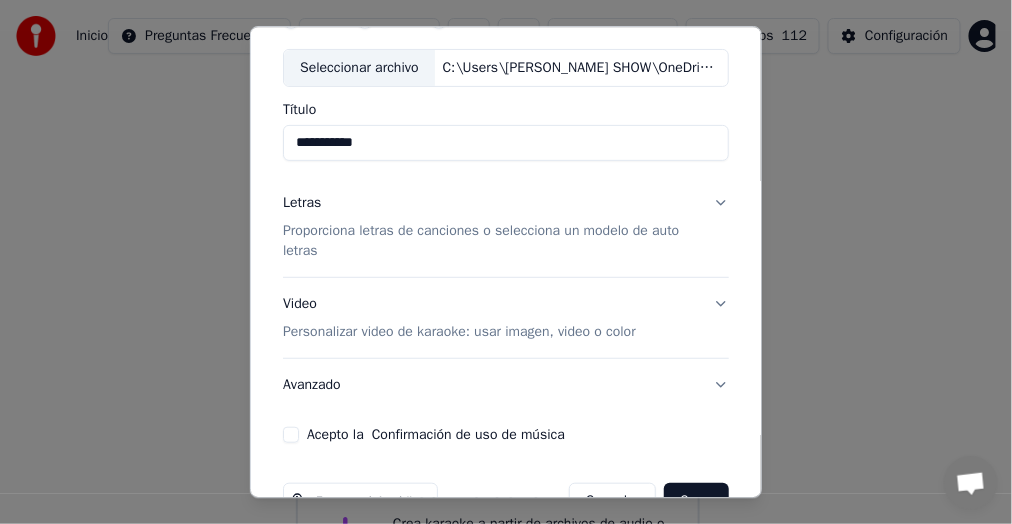 click on "Letras Proporciona letras de canciones o selecciona un modelo de auto letras" at bounding box center (506, 227) 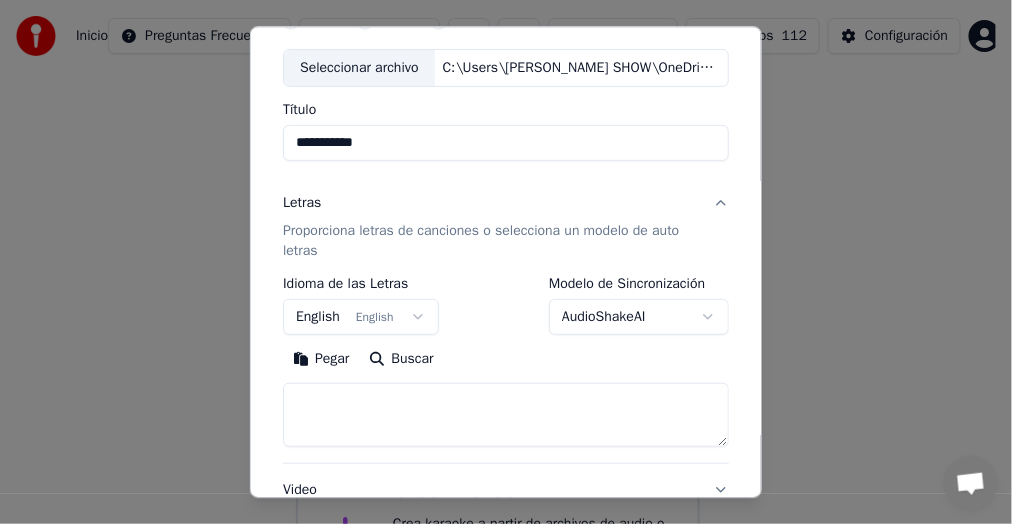 click on "English English" at bounding box center [361, 317] 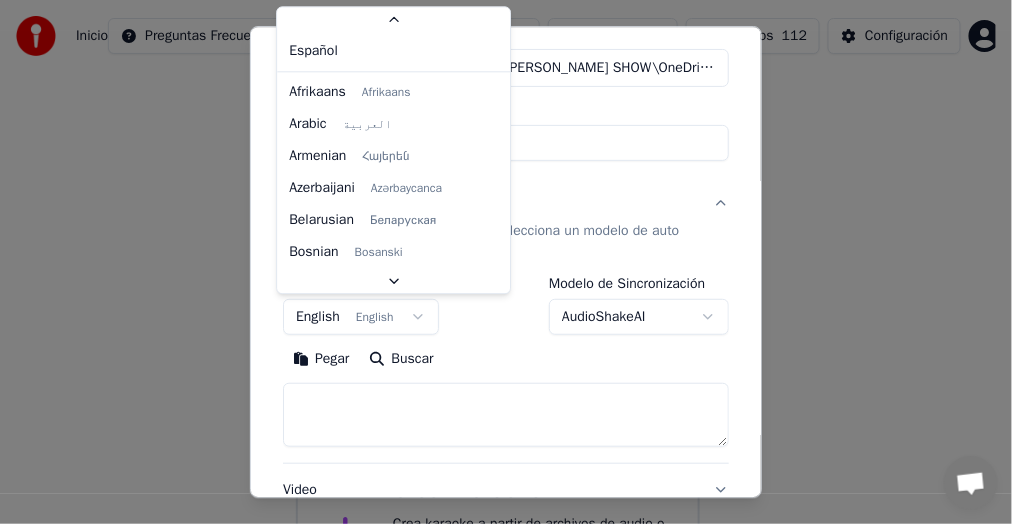 scroll, scrollTop: 94, scrollLeft: 0, axis: vertical 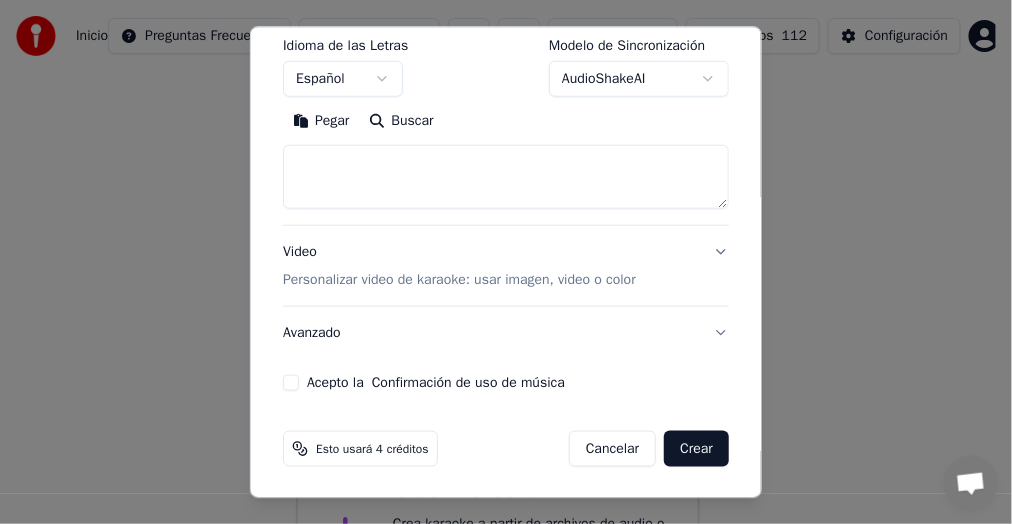 click on "Acepto la   Confirmación de uso de música" at bounding box center [506, 383] 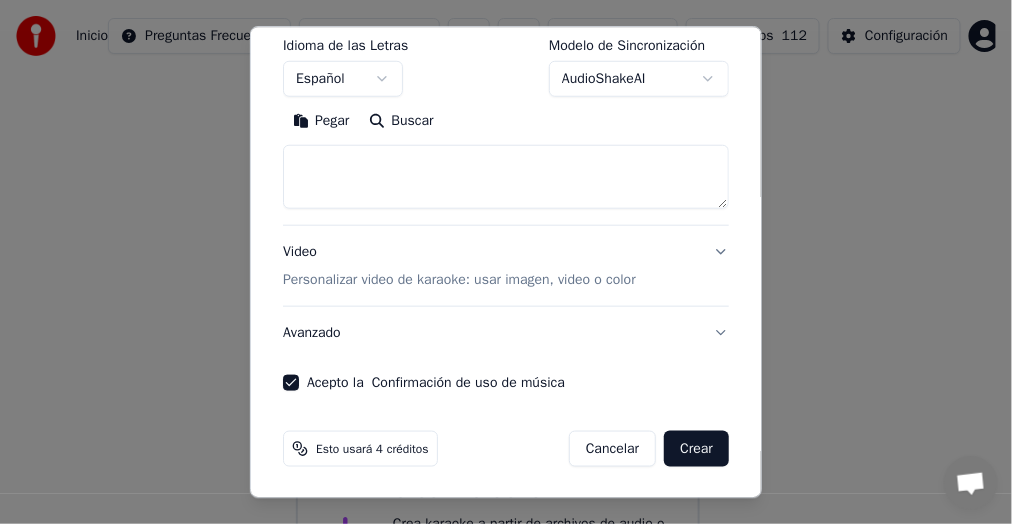 click on "Crear" at bounding box center (696, 449) 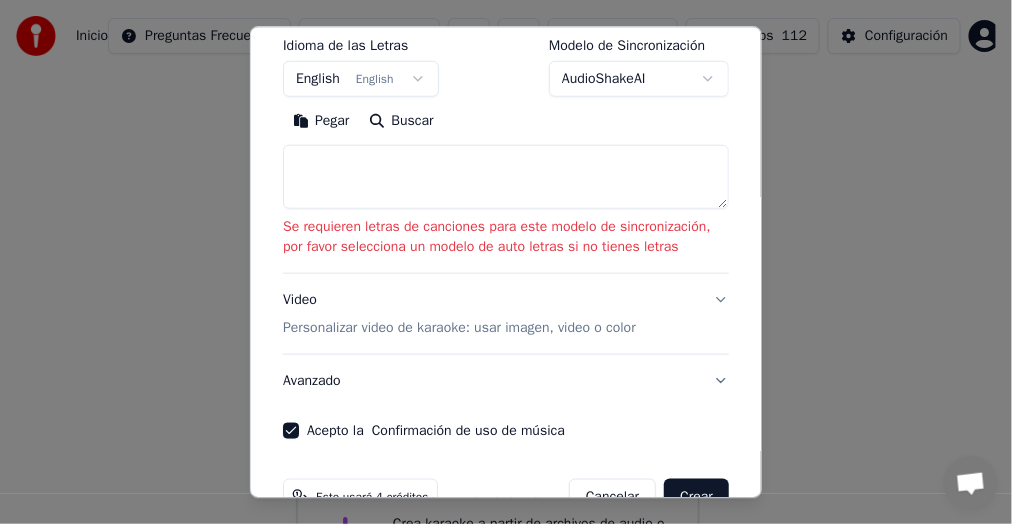 paste on "**********" 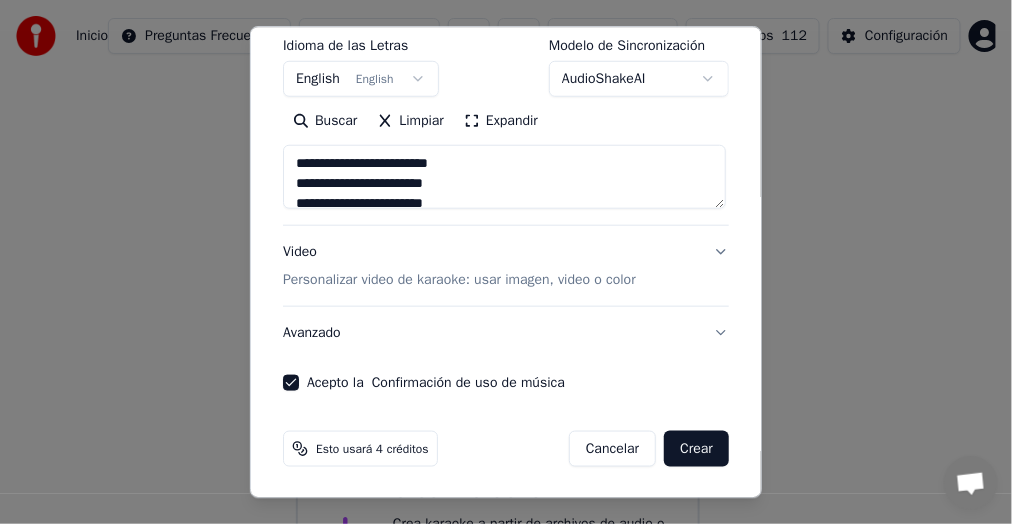 scroll, scrollTop: 684, scrollLeft: 0, axis: vertical 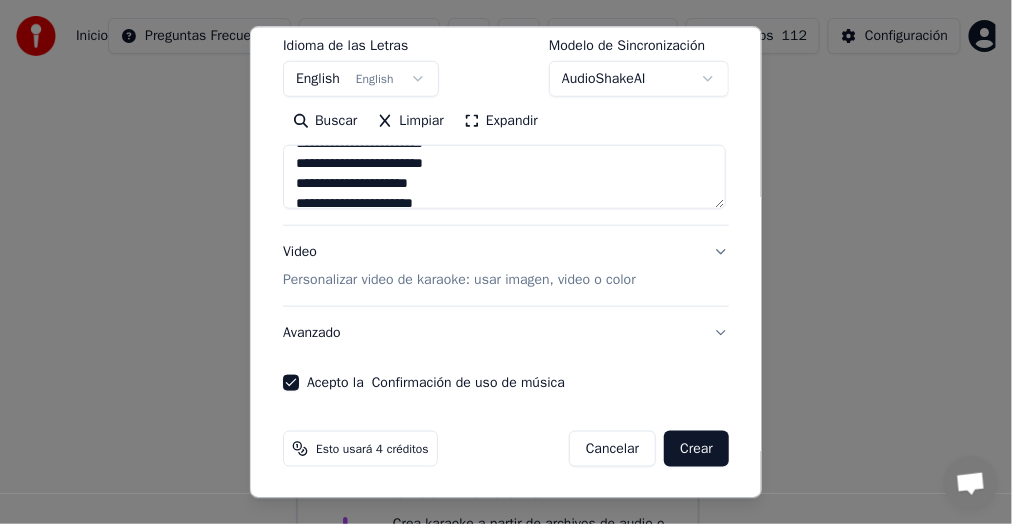 click on "Expandir" at bounding box center [501, 121] 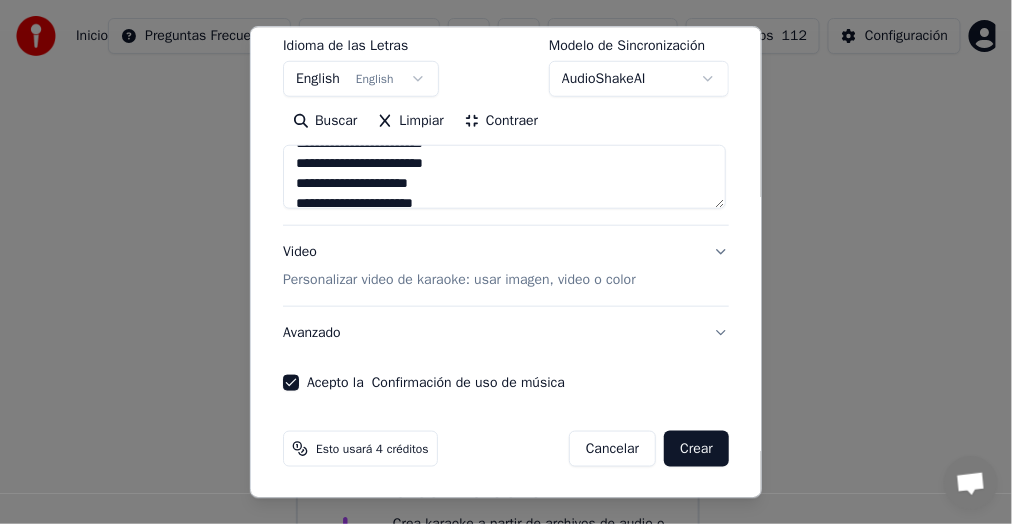 scroll, scrollTop: 1, scrollLeft: 0, axis: vertical 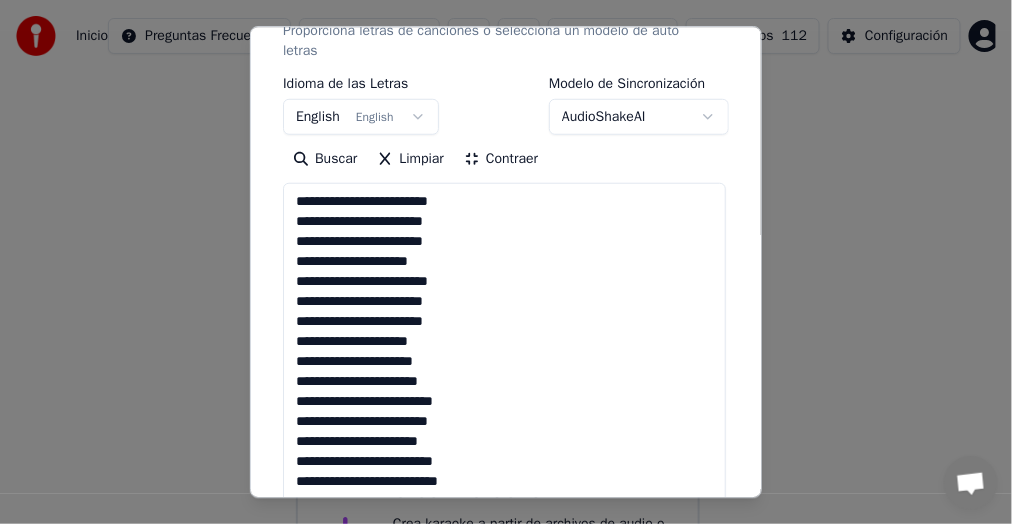 drag, startPoint x: 453, startPoint y: 319, endPoint x: 385, endPoint y: 325, distance: 68.26419 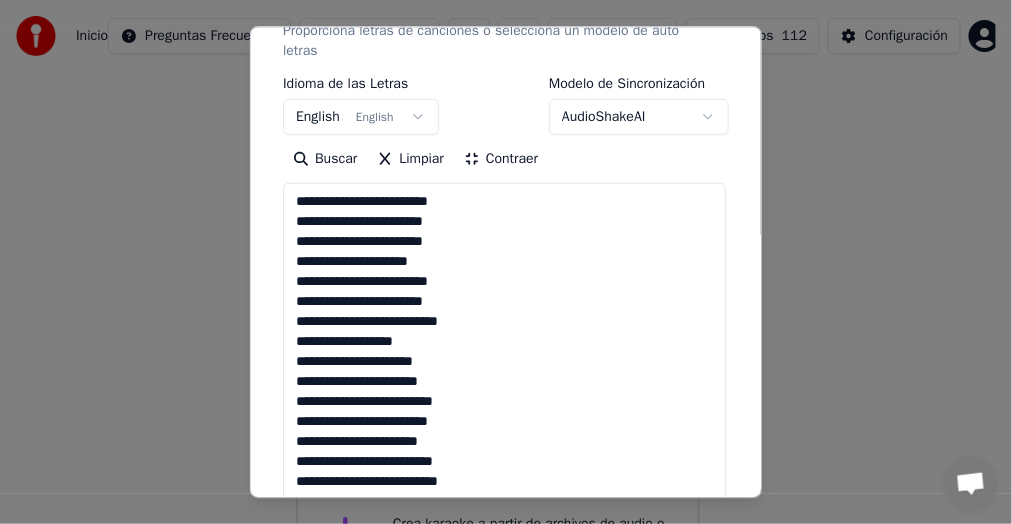 click on "**********" at bounding box center [504, 561] 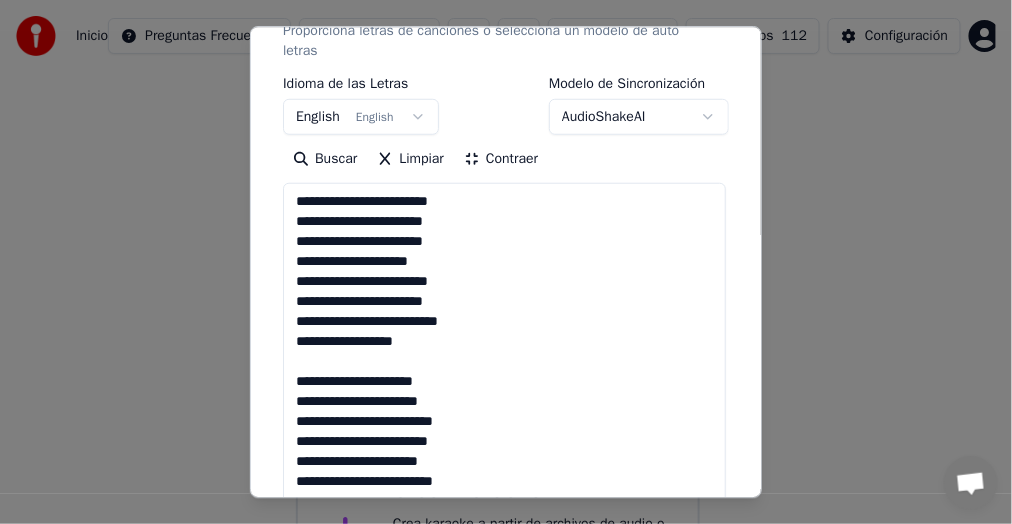 click on "**********" at bounding box center [504, 561] 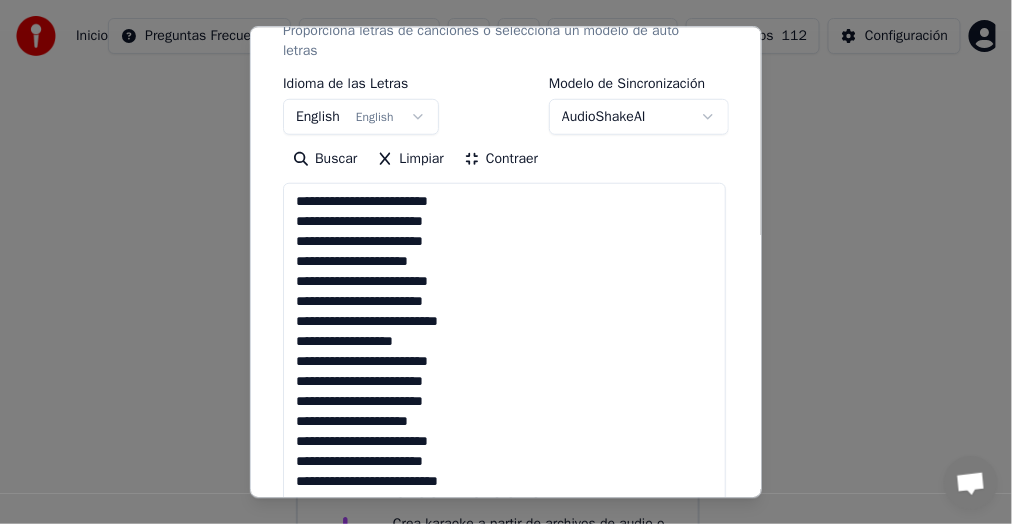 scroll, scrollTop: 333, scrollLeft: 0, axis: vertical 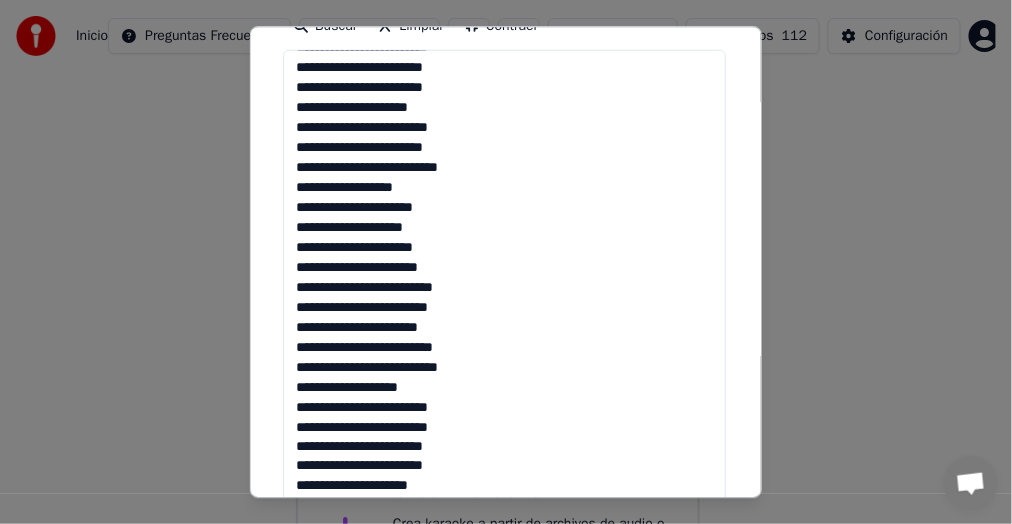 click at bounding box center (504, 428) 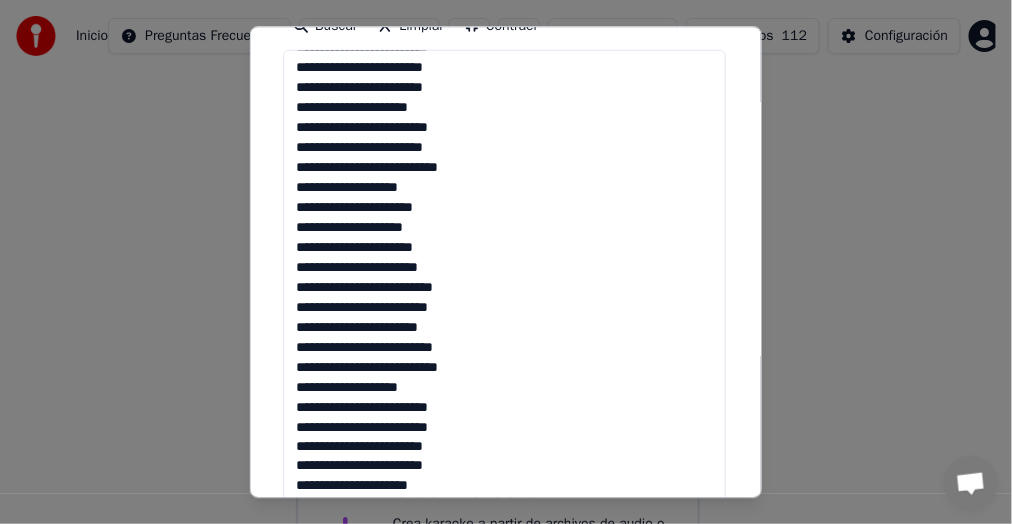 click at bounding box center [504, 428] 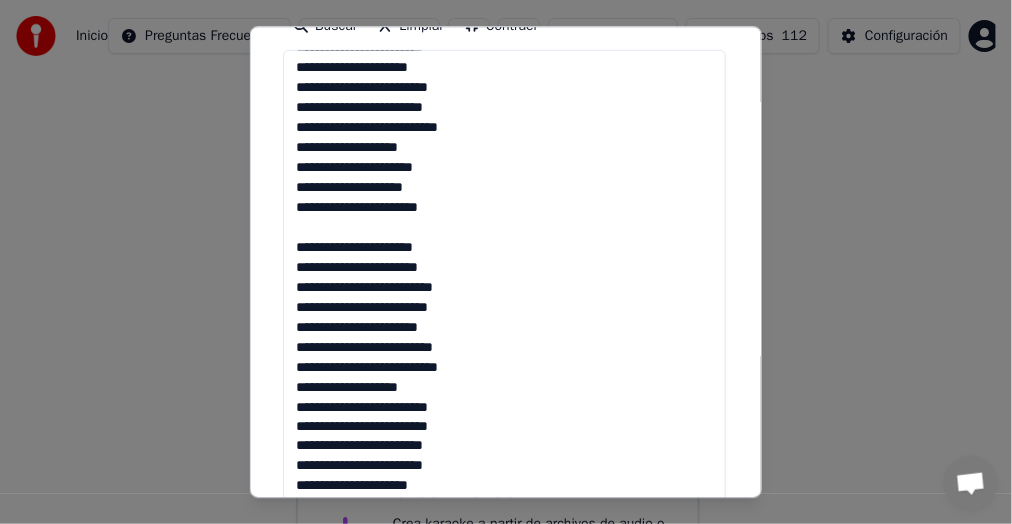 scroll, scrollTop: 241, scrollLeft: 0, axis: vertical 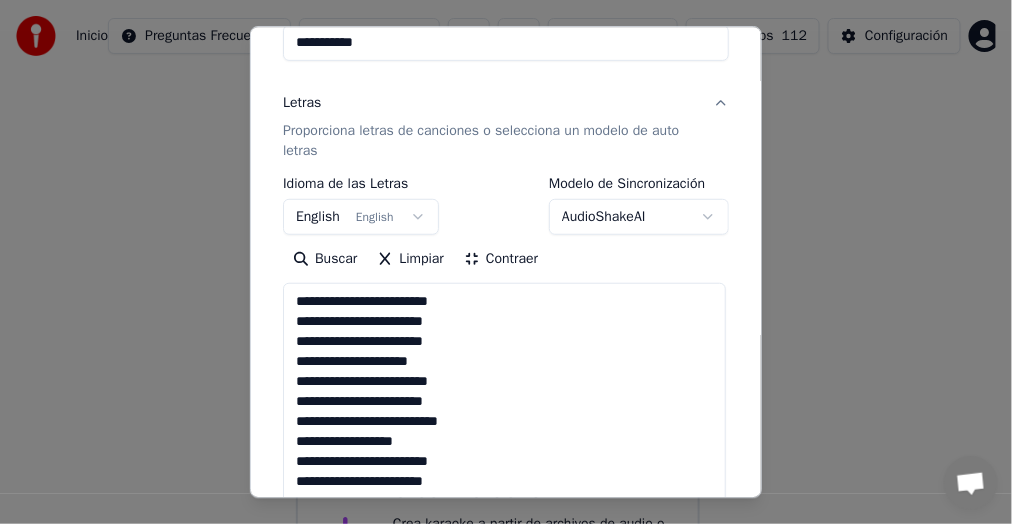 click at bounding box center [504, 661] 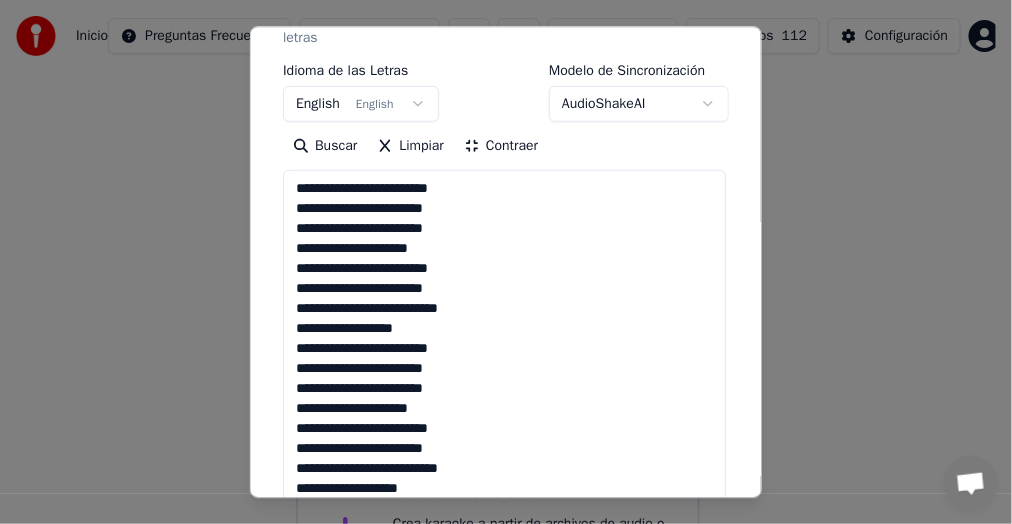 scroll, scrollTop: 333, scrollLeft: 0, axis: vertical 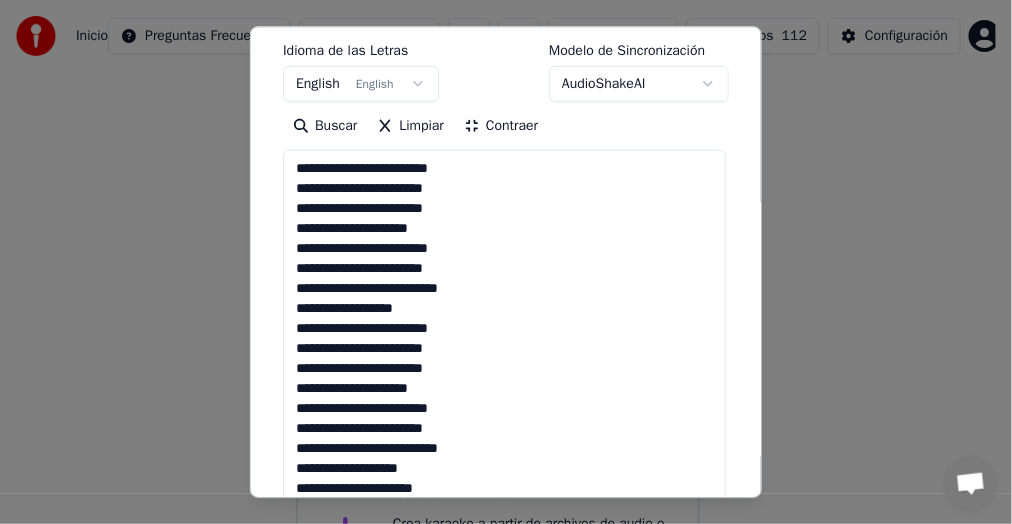 click at bounding box center [504, 528] 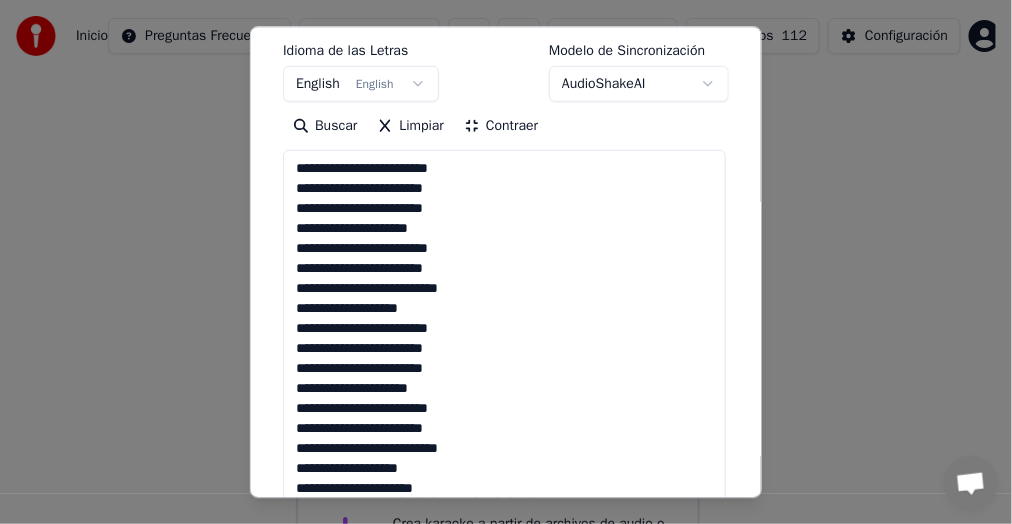click at bounding box center [504, 528] 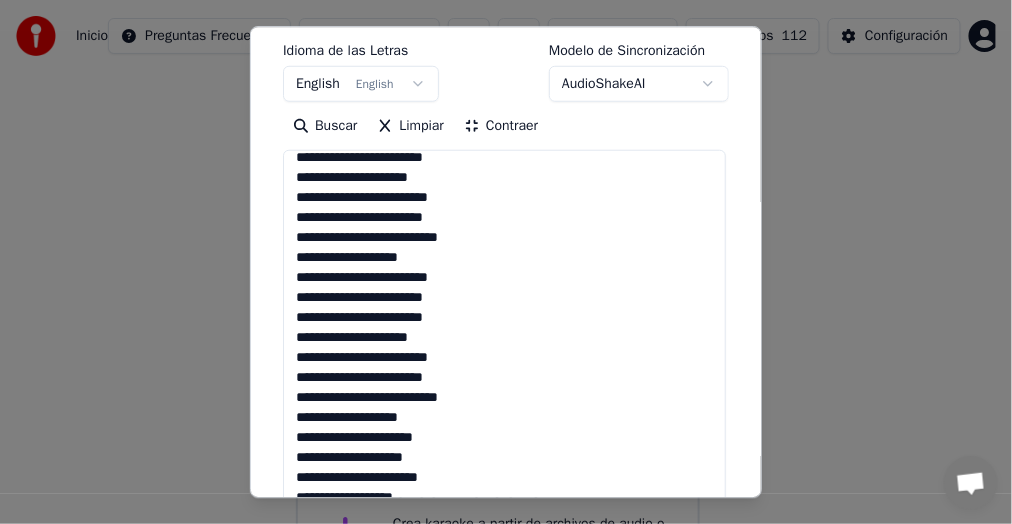 scroll, scrollTop: 100, scrollLeft: 0, axis: vertical 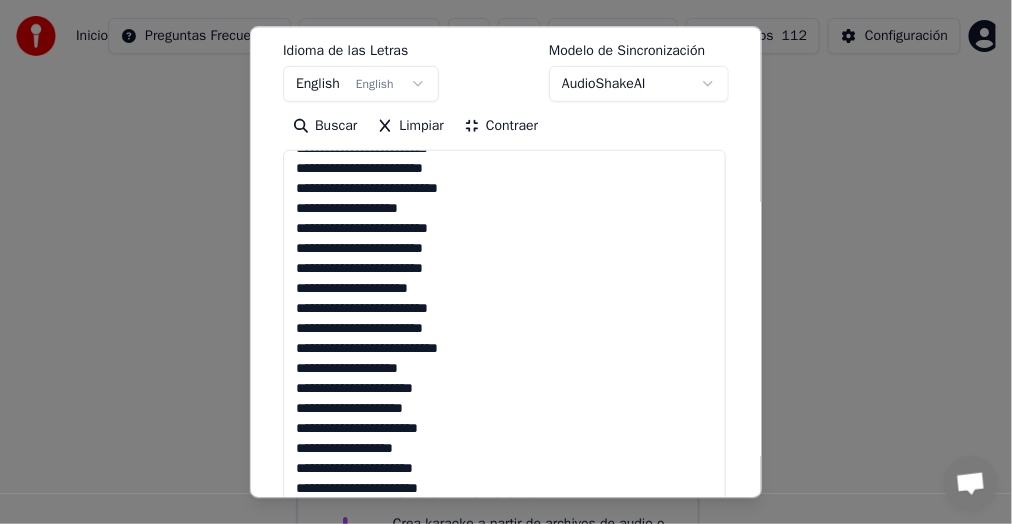 click at bounding box center (504, 528) 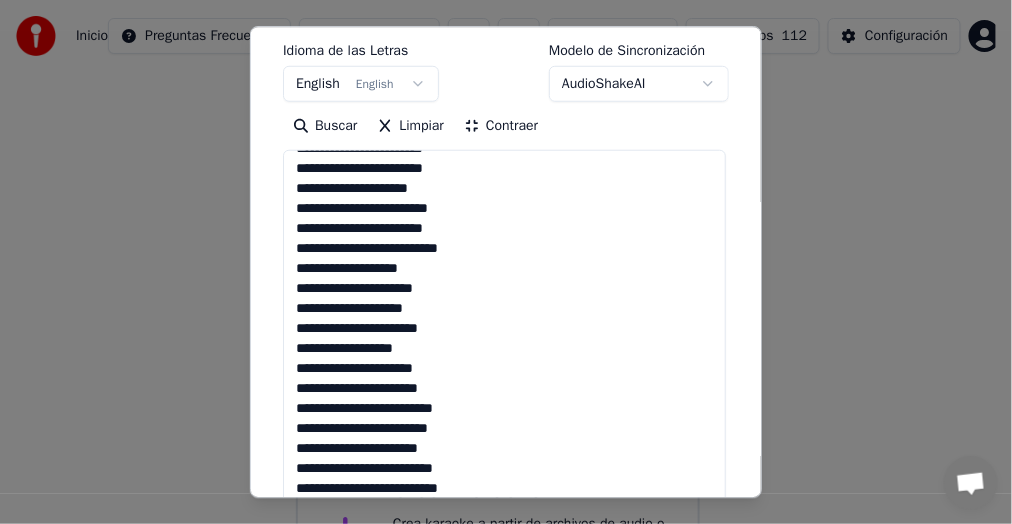 scroll, scrollTop: 241, scrollLeft: 0, axis: vertical 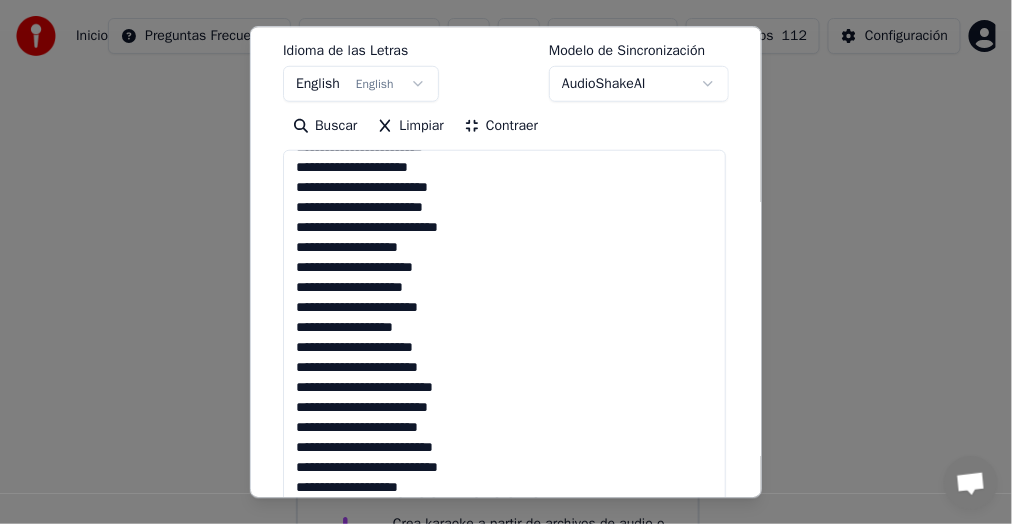 click at bounding box center (504, 528) 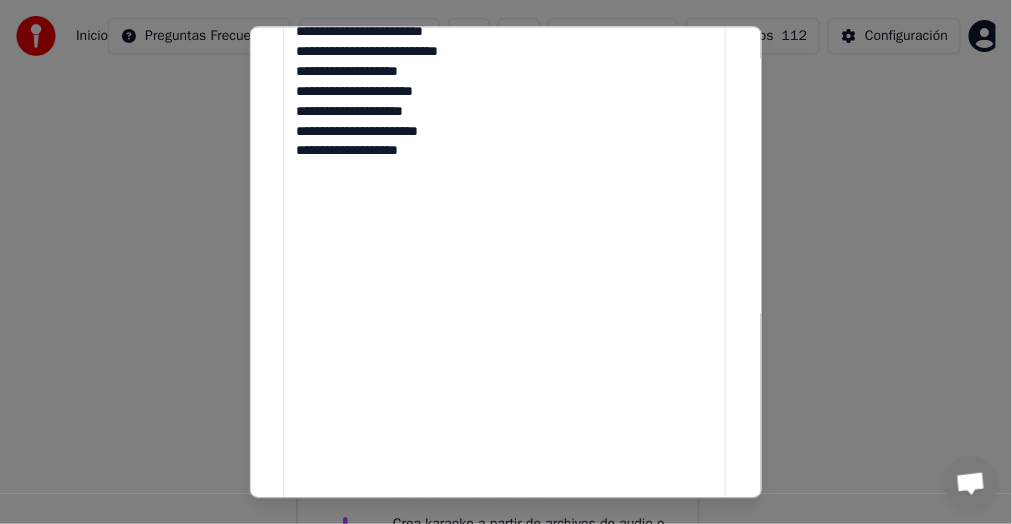 scroll, scrollTop: 864, scrollLeft: 0, axis: vertical 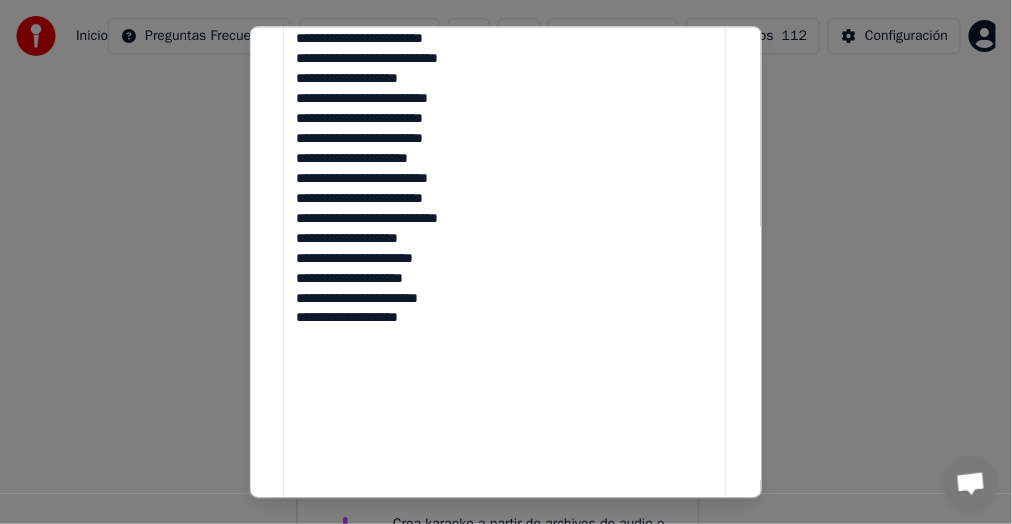 click on "**********" at bounding box center [504, 297] 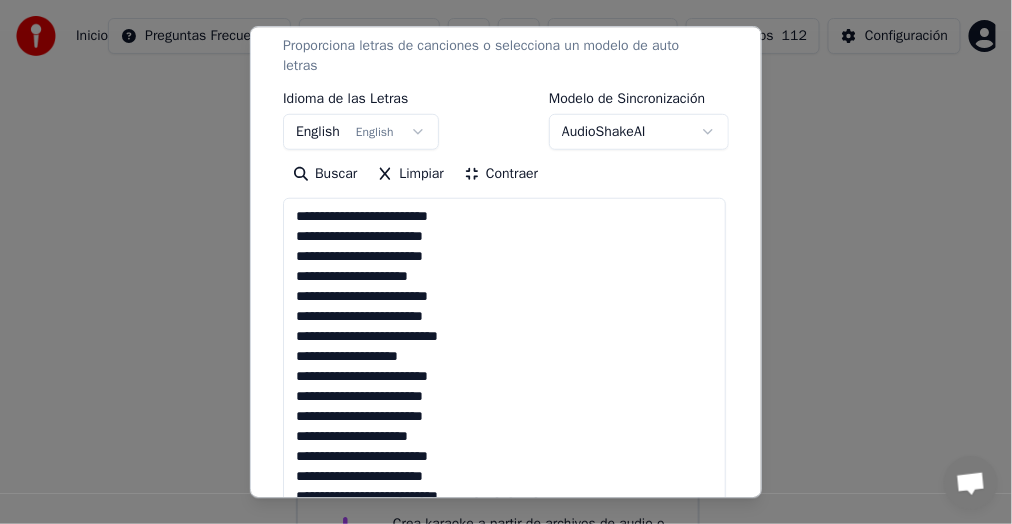 scroll, scrollTop: 364, scrollLeft: 0, axis: vertical 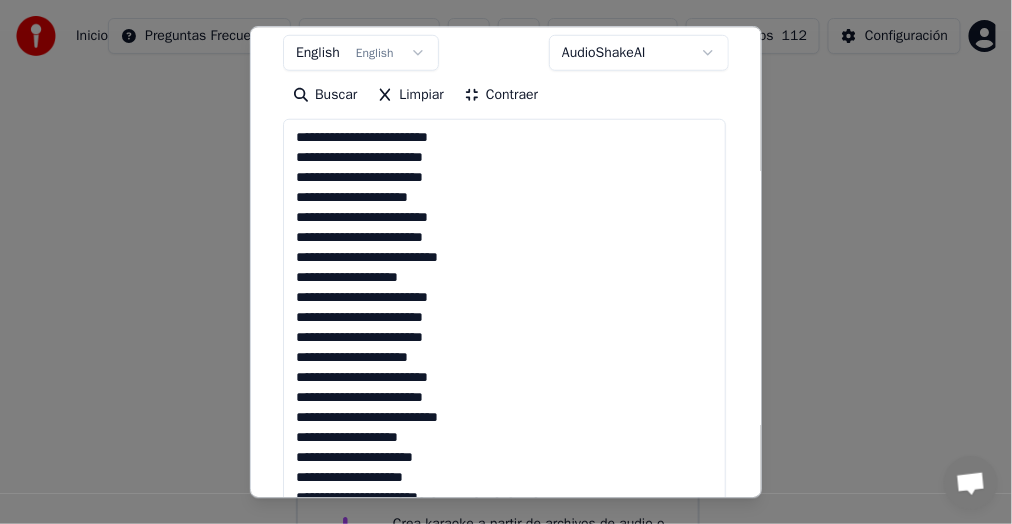 click on "**********" at bounding box center [504, 497] 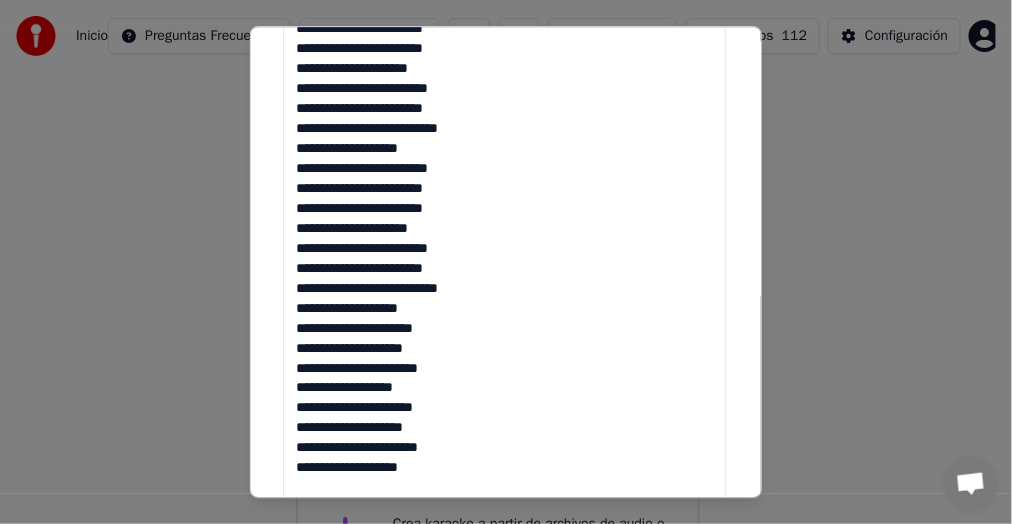 paste on "**********" 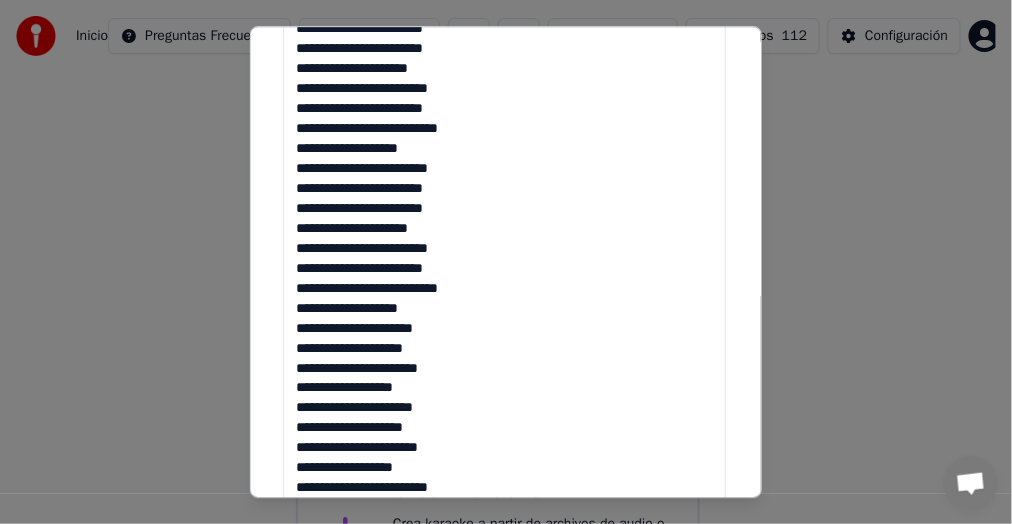 scroll, scrollTop: 740, scrollLeft: 0, axis: vertical 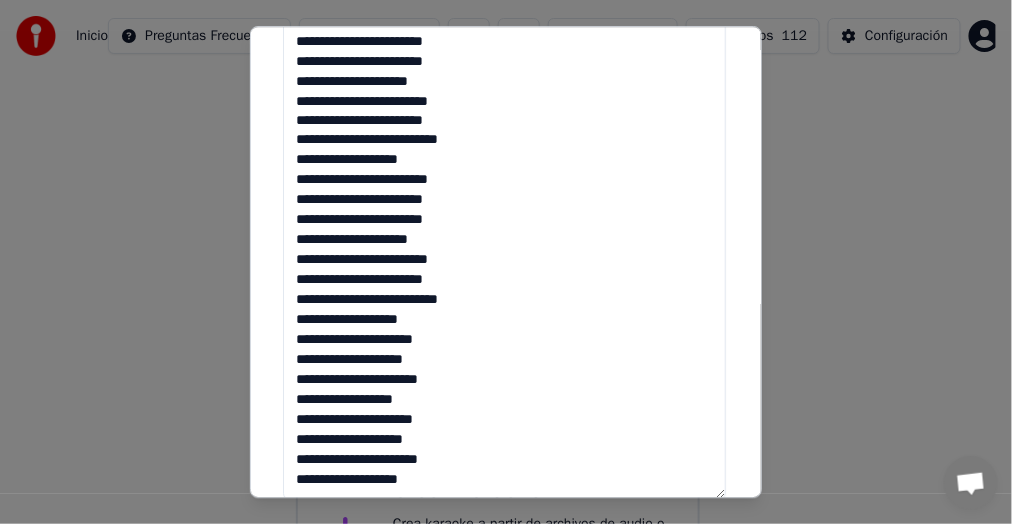 type on "**********" 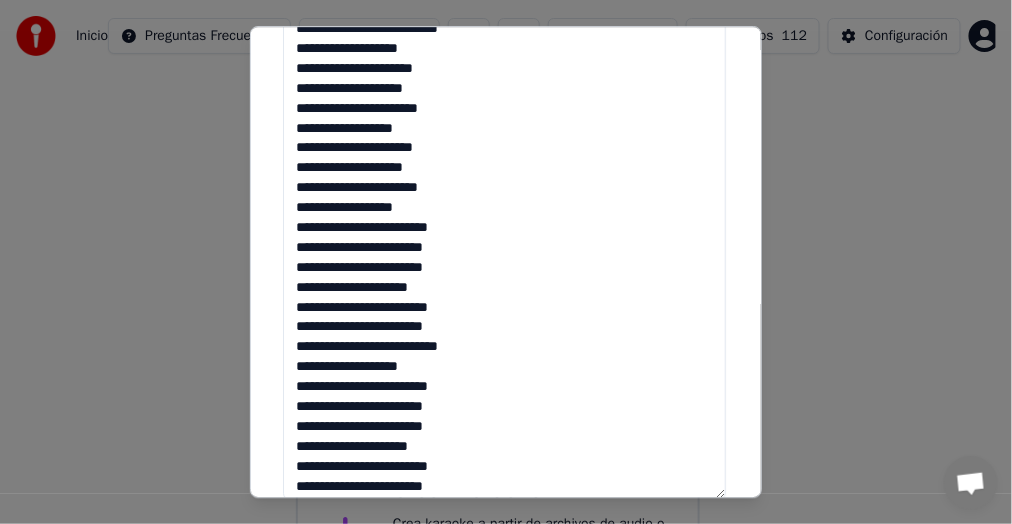 scroll, scrollTop: 0, scrollLeft: 0, axis: both 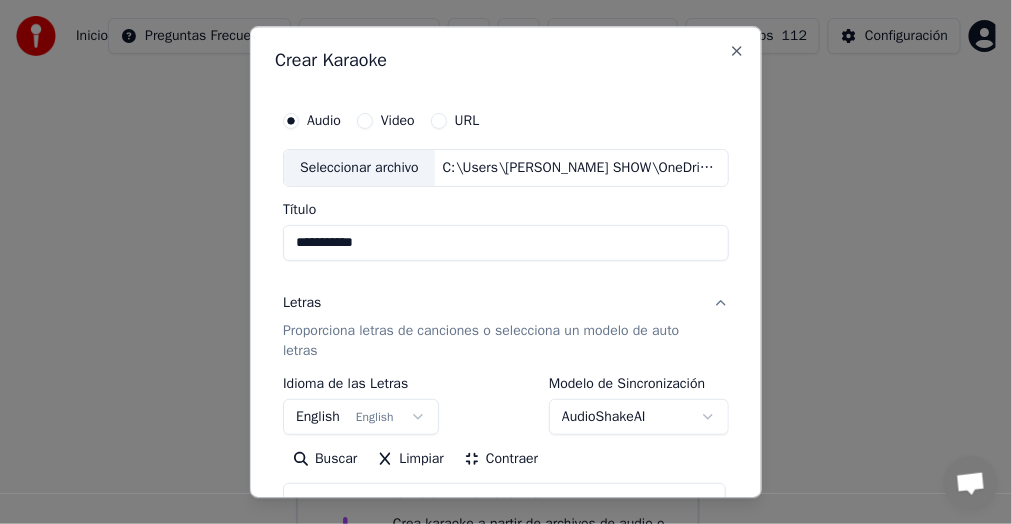 click on "**********" at bounding box center [506, 243] 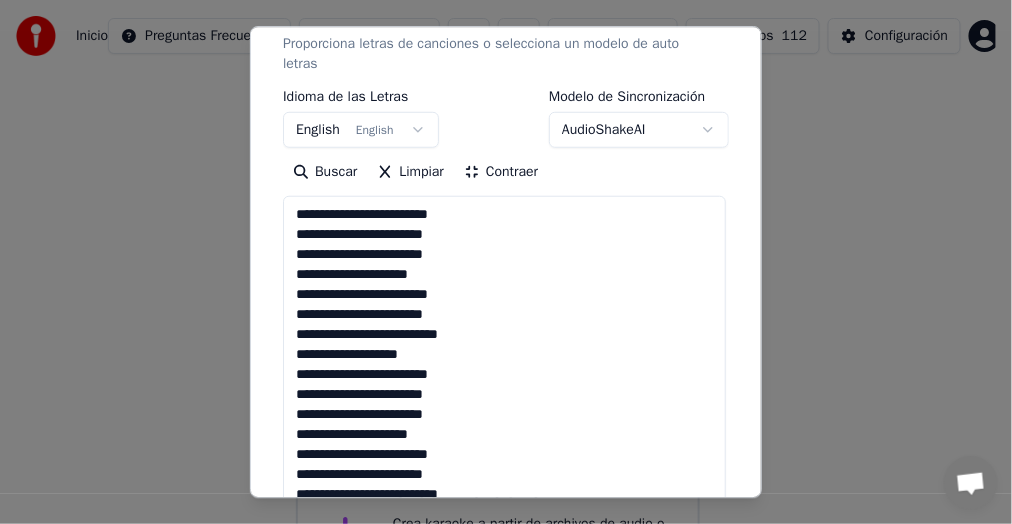 scroll, scrollTop: 300, scrollLeft: 0, axis: vertical 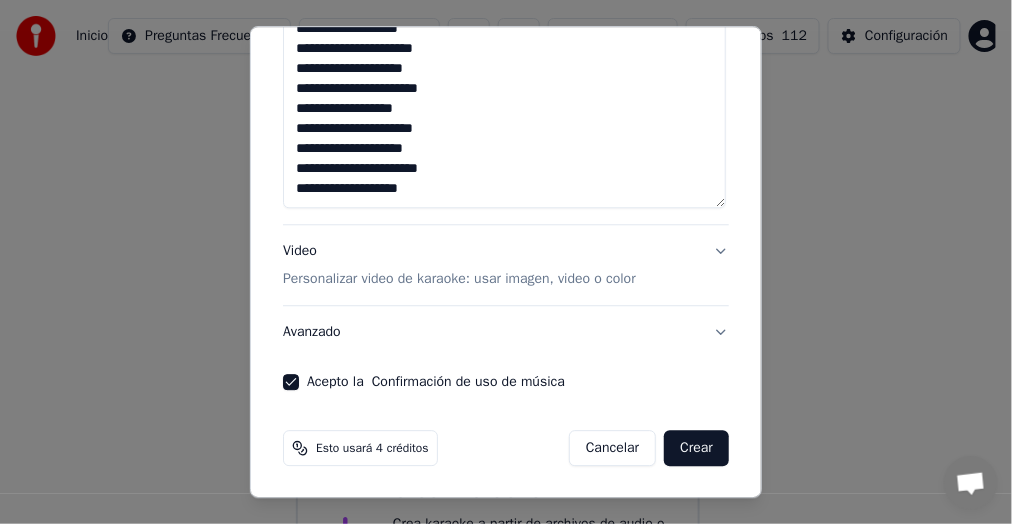 type on "**********" 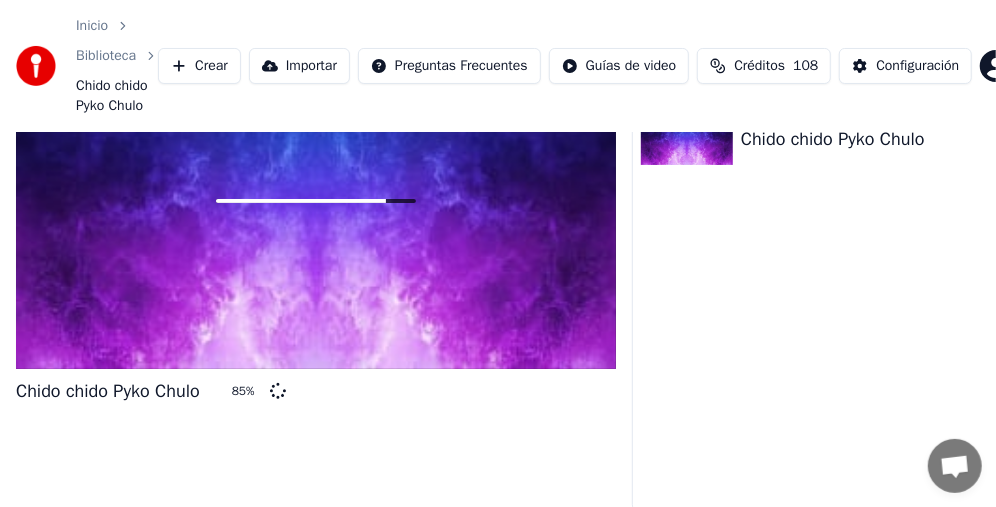 scroll, scrollTop: 0, scrollLeft: 0, axis: both 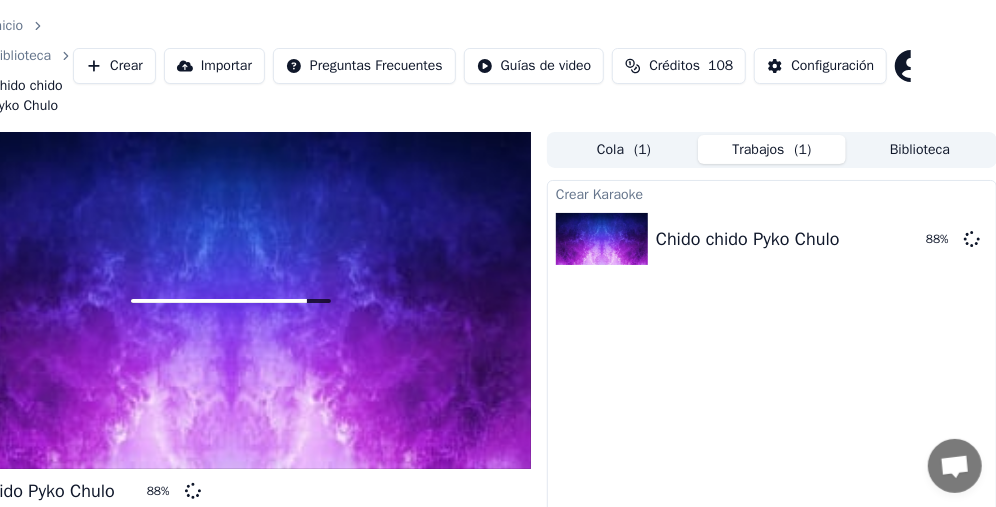 click on "Crear Karaoke Chido chido Pyko Chulo 88 %" at bounding box center (772, 395) 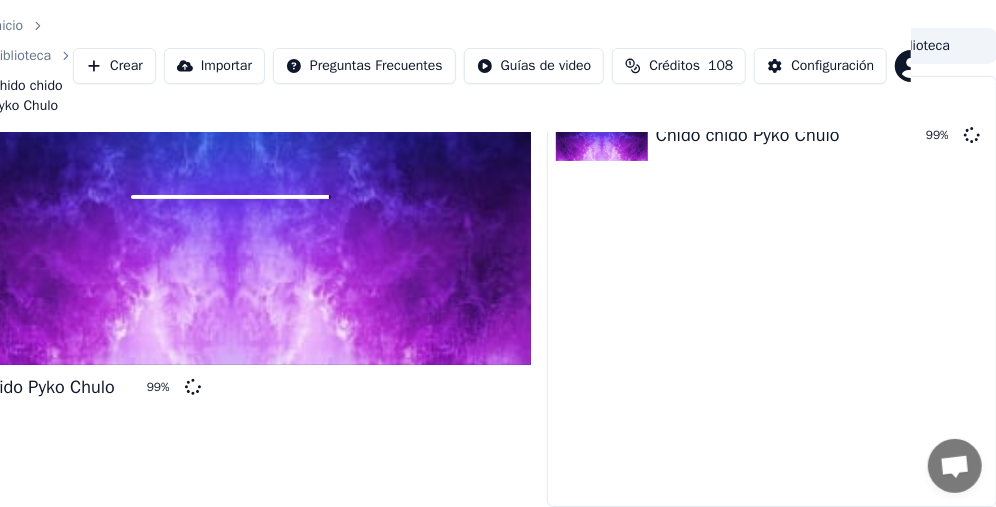 scroll, scrollTop: 0, scrollLeft: 85, axis: horizontal 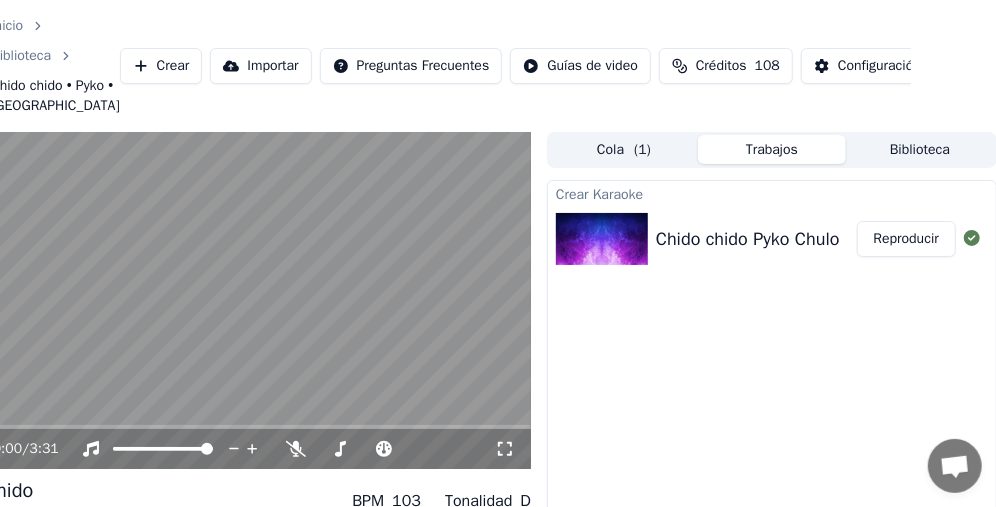 click at bounding box center [231, 301] 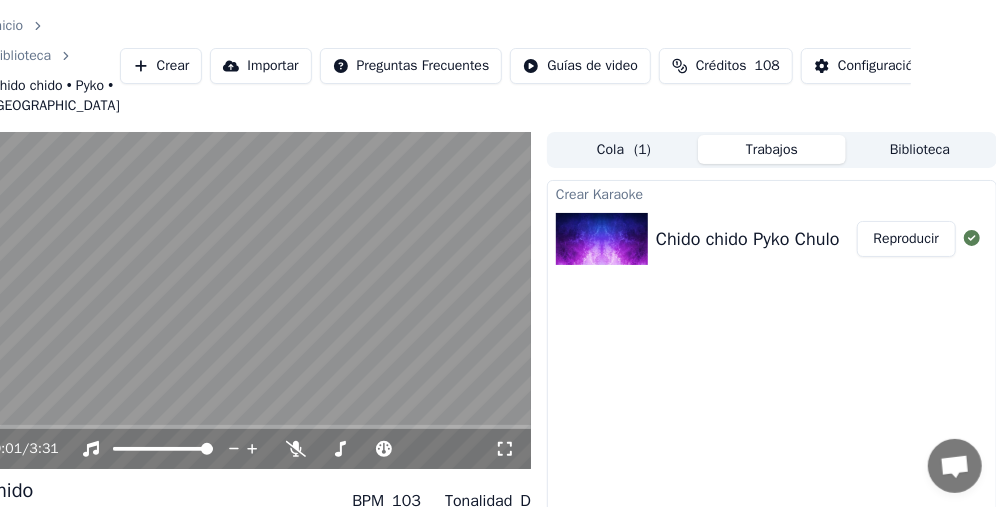 scroll, scrollTop: 0, scrollLeft: 0, axis: both 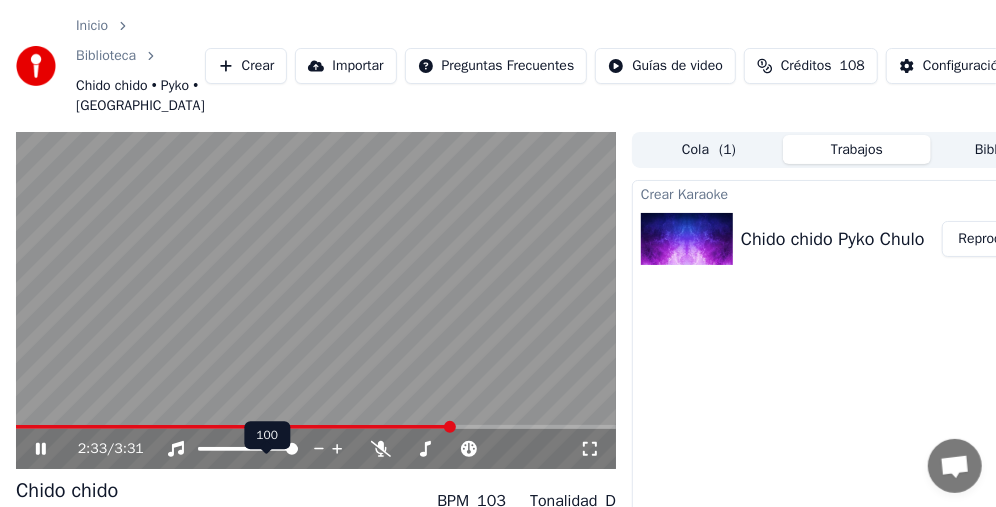 click 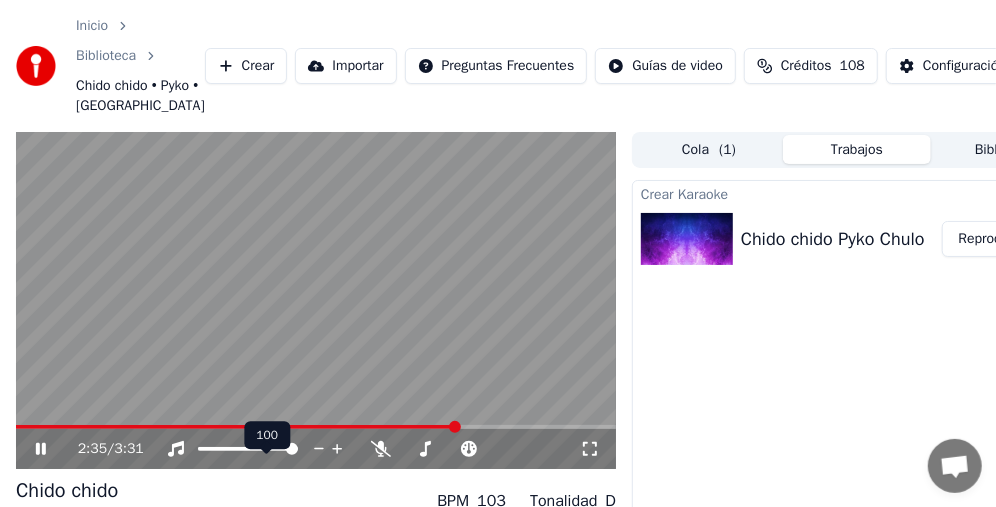 click 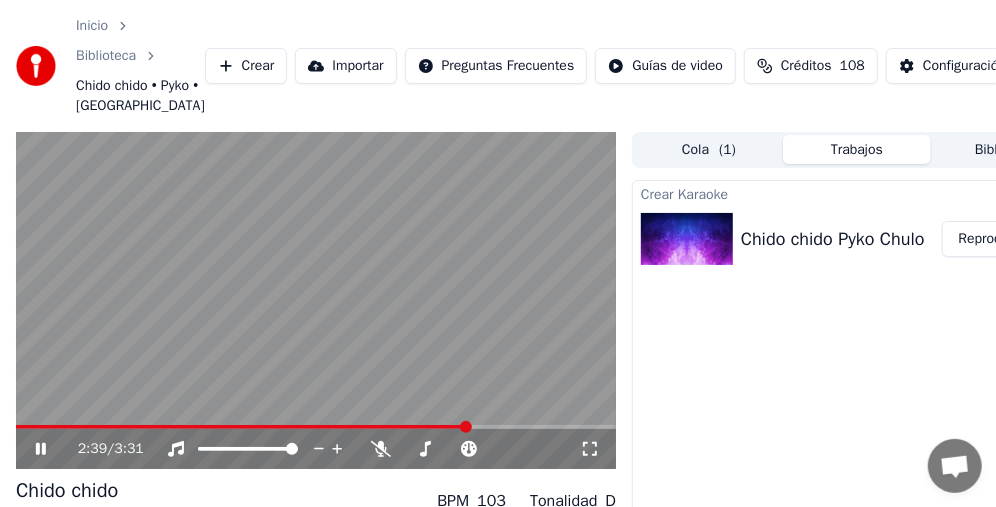 click at bounding box center [316, 301] 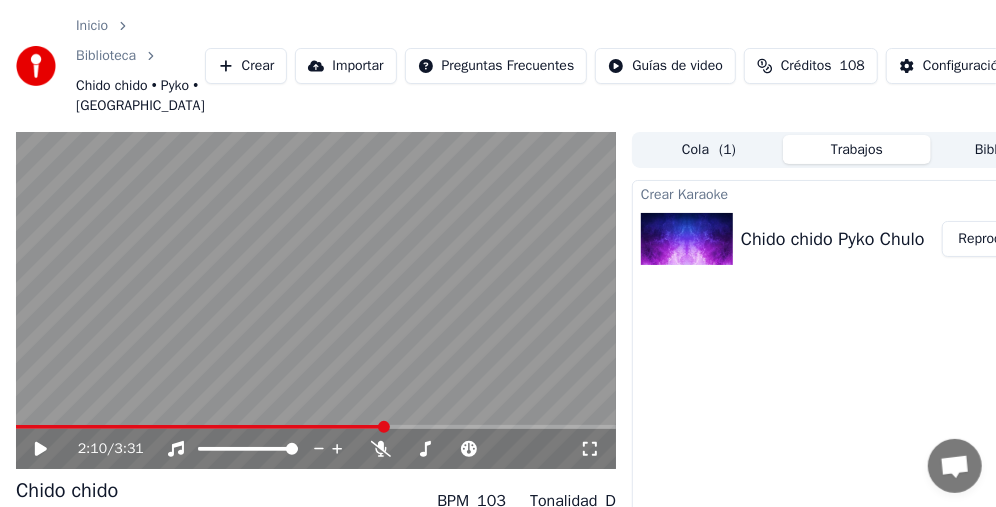 click at bounding box center (200, 427) 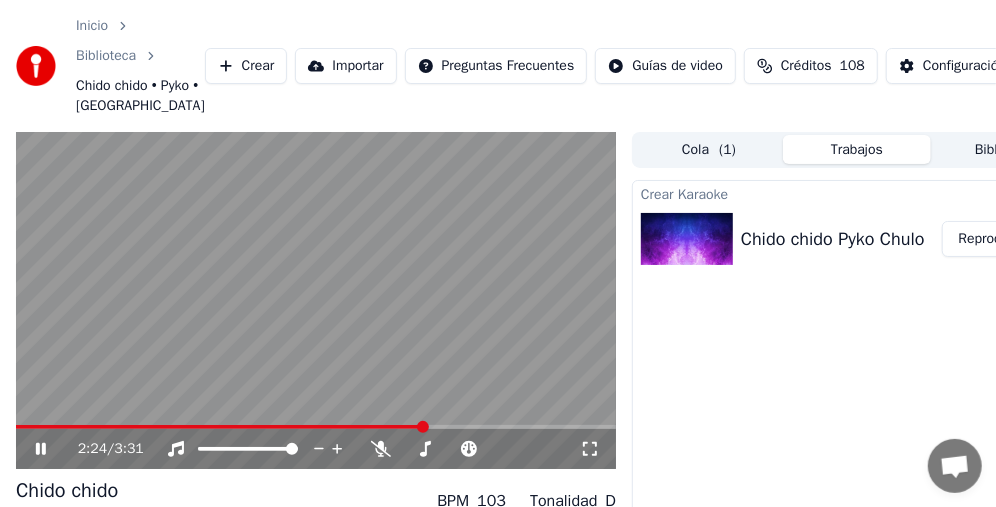 click at bounding box center [316, 427] 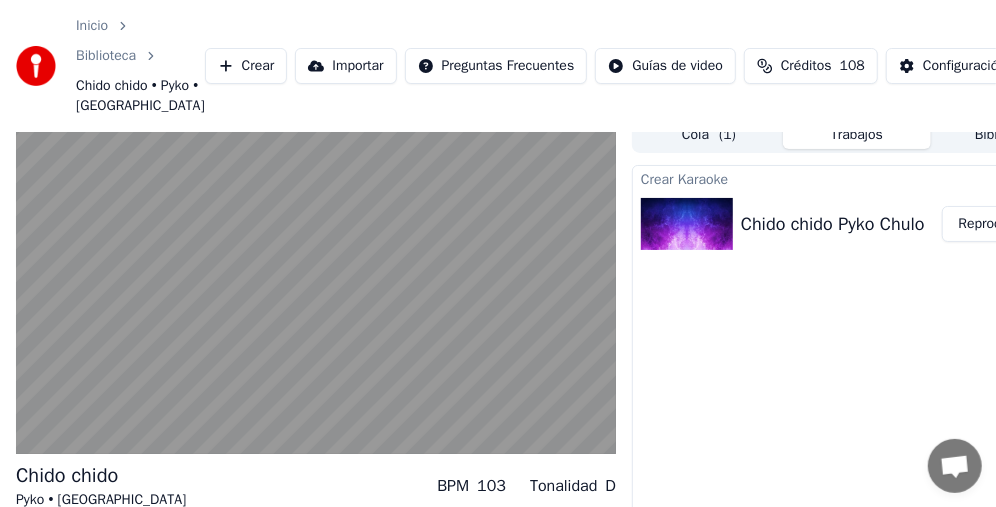 scroll, scrollTop: 0, scrollLeft: 0, axis: both 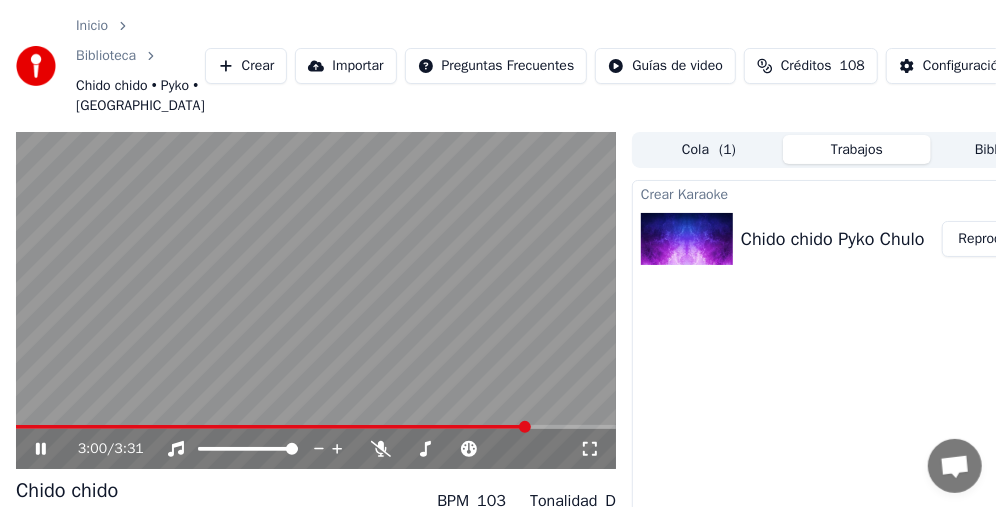 click at bounding box center (316, 427) 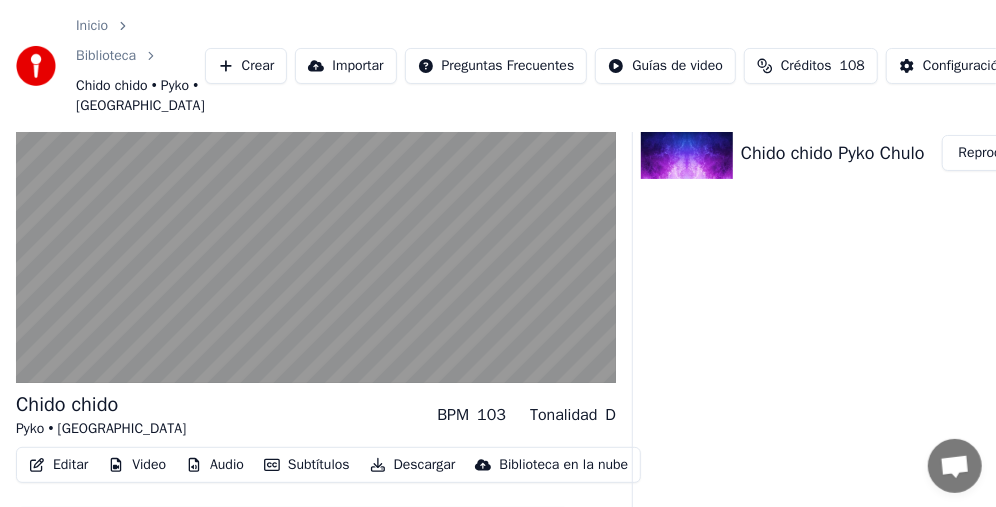 scroll, scrollTop: 157, scrollLeft: 0, axis: vertical 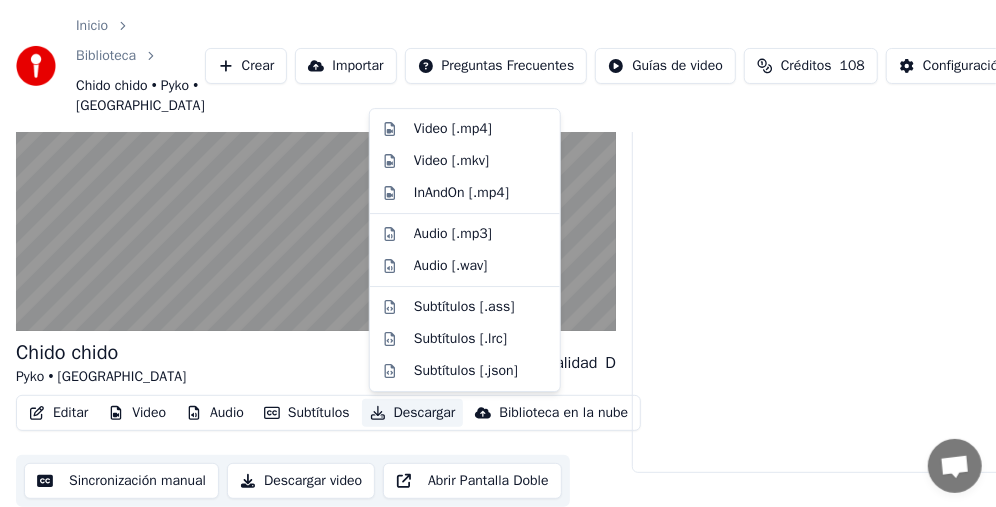 click on "Descargar" at bounding box center (413, 413) 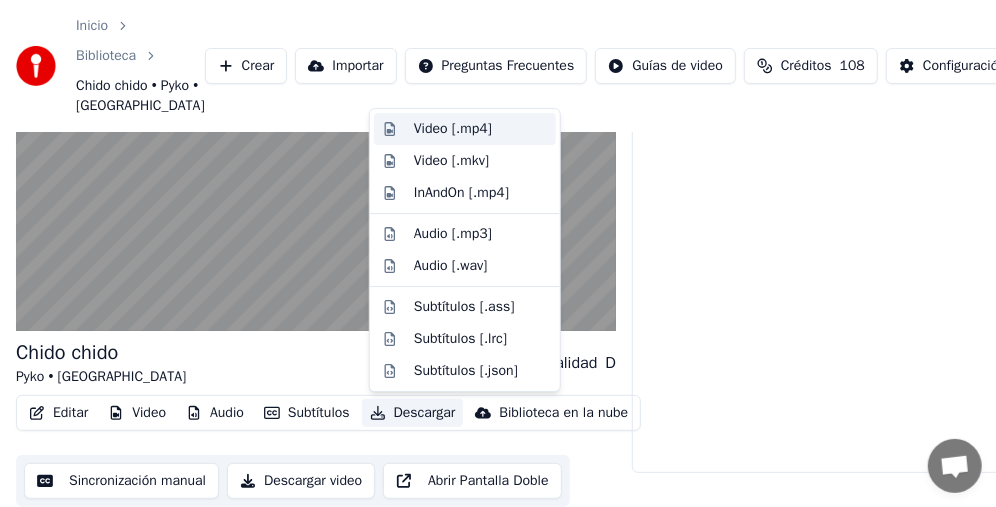 click on "Video [.mp4]" at bounding box center [453, 129] 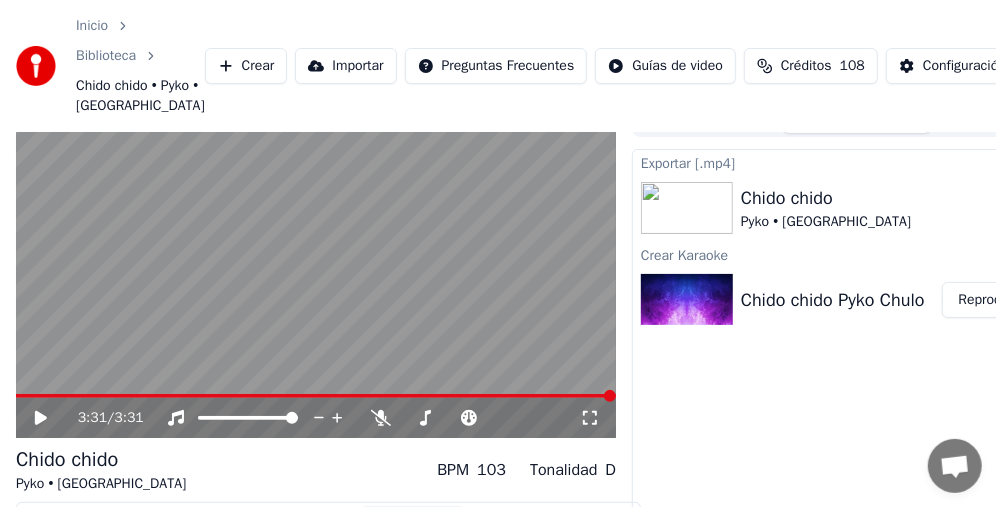 scroll, scrollTop: 0, scrollLeft: 0, axis: both 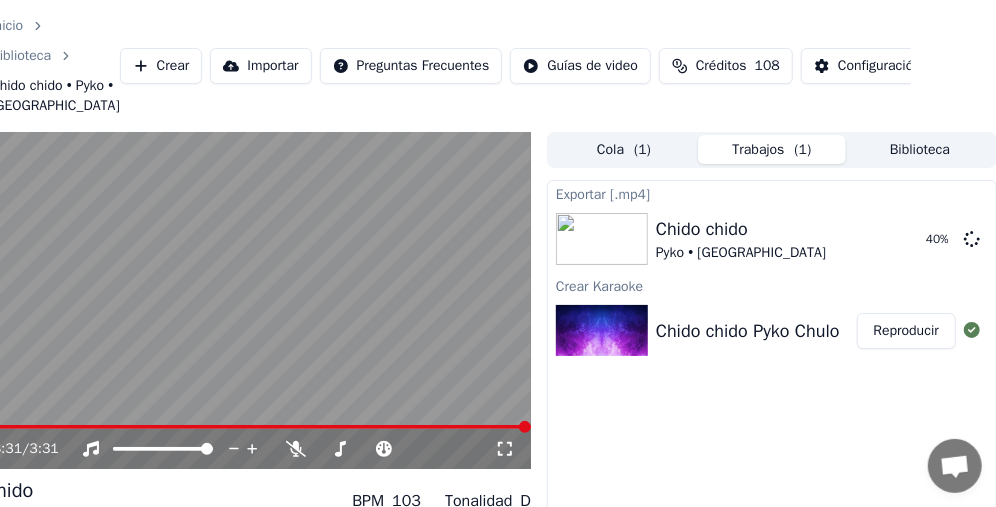 click on "Crear" at bounding box center (161, 66) 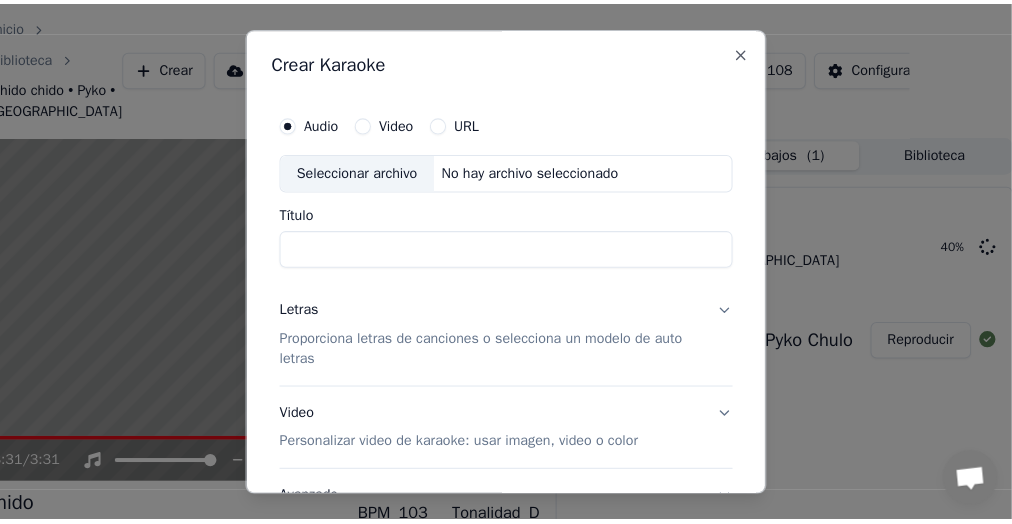 scroll, scrollTop: 0, scrollLeft: 69, axis: horizontal 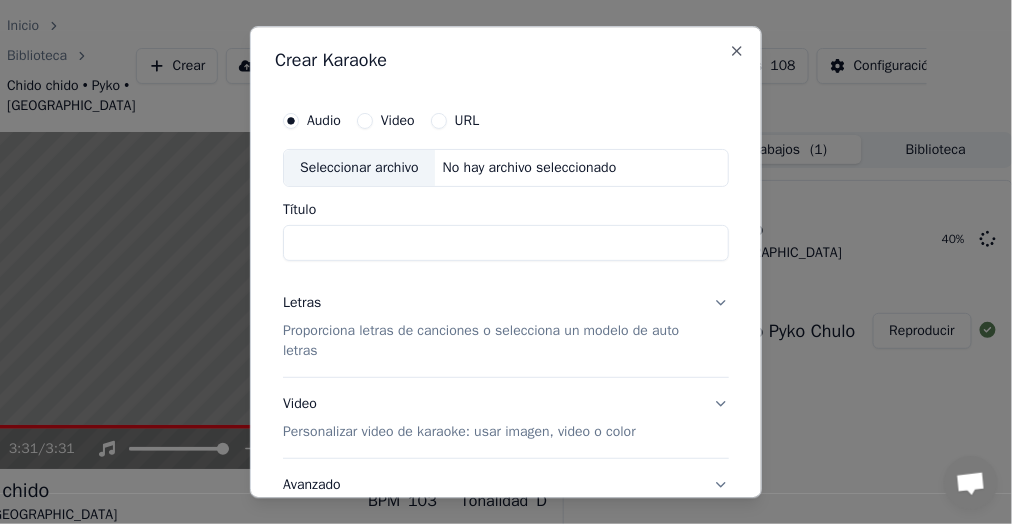 click on "Seleccionar archivo" at bounding box center (359, 168) 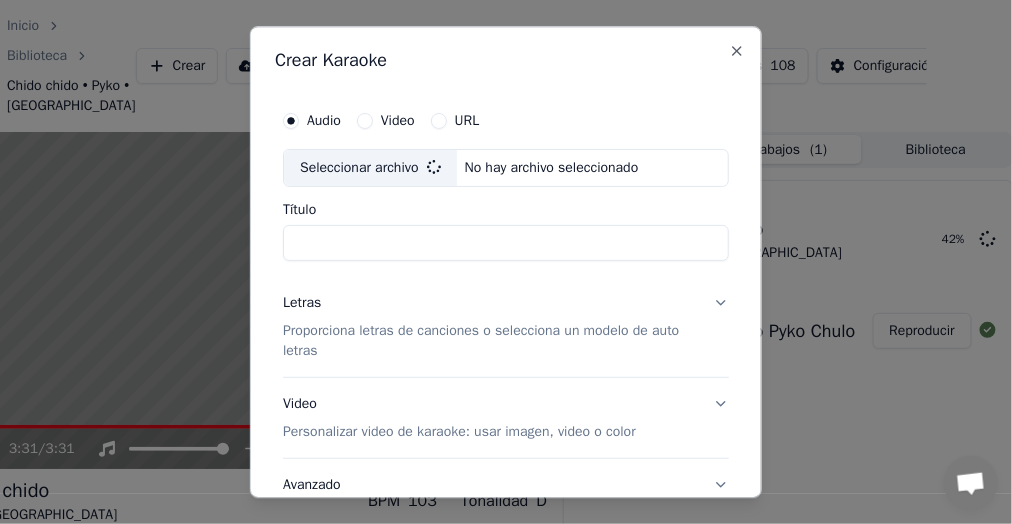 type on "**********" 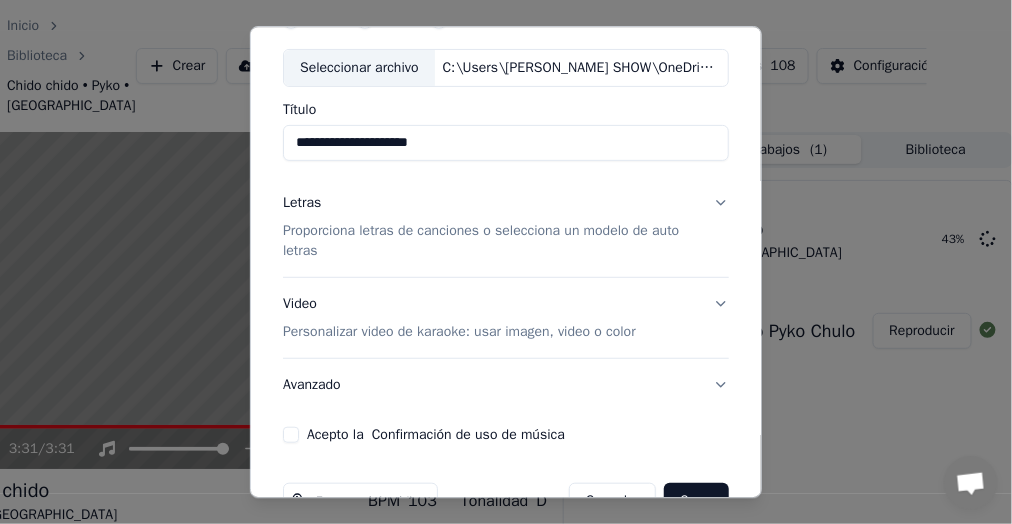 scroll, scrollTop: 152, scrollLeft: 0, axis: vertical 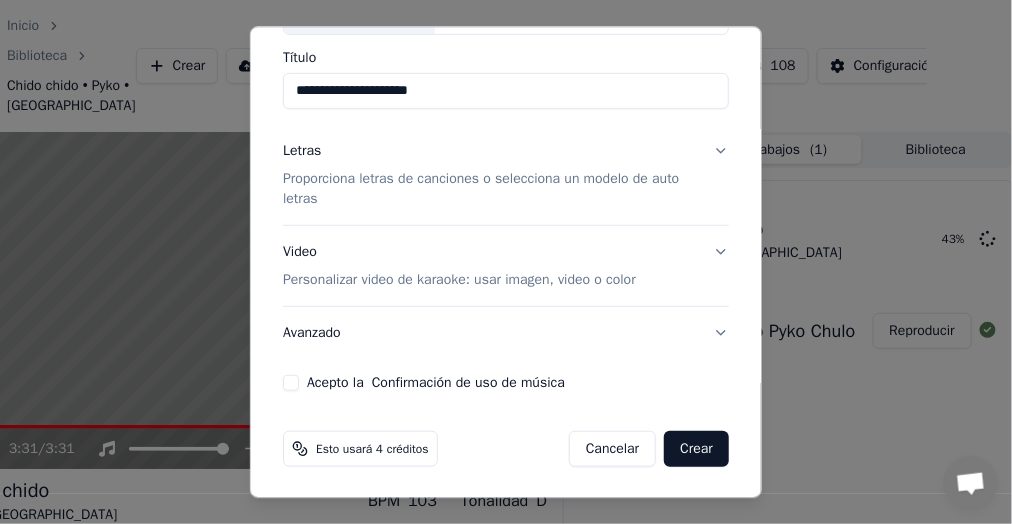 click on "Letras Proporciona letras de canciones o selecciona un modelo de auto letras" at bounding box center [506, 175] 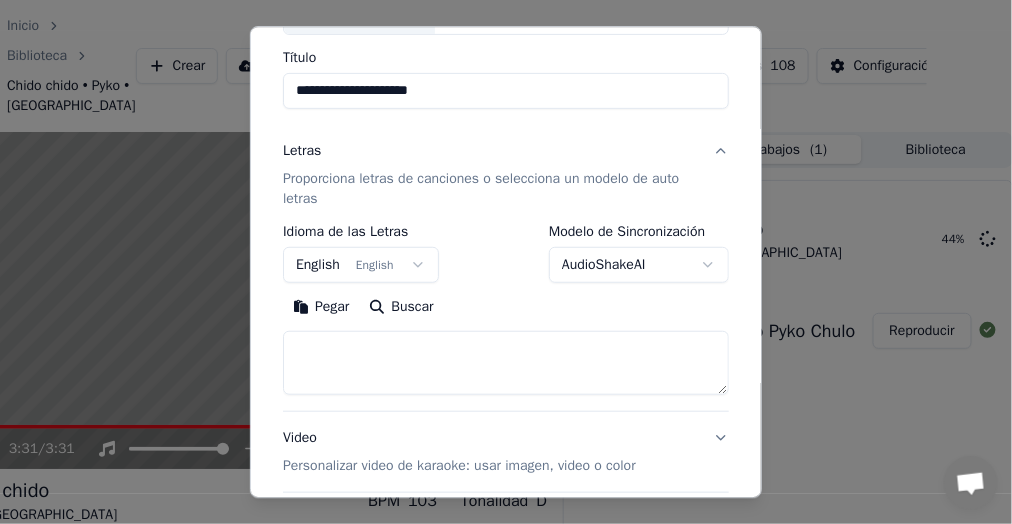 click on "Inicio Biblioteca Chido chido • Pyko • Chulo Crear Importar Preguntas Frecuentes Guías de video Créditos 108 Configuración 3:31  /  3:31 Chido chido Pyko • Chulo BPM 103 Tonalidad D Editar Video Audio Subtítulos Descargar Biblioteca en la nube Sincronización manual Descargar video Abrir Pantalla Doble Cola ( 1 ) Trabajos ( 1 ) Biblioteca Exportar [.mp4] Chido chido Pyko • Chulo 44 % Crear Karaoke Chido chido Pyko Chulo Reproducir Conversación [PERSON_NAME] ¿Tienes alguna pregunta? ¡Hablemos! No estamos disponibles en estos momentos Red fuera de línea. Reconectando... Por ahora no se pueden recibir ni enviar mensajes. Youka Desktop ¡Hola! ¿En qué te puedo ayudar?  [DATE][PERSON_NAME], muy buenos dias Hace 33 minutos Solo para aclarar que me están llegando correos que dicen que ya no estoy inscrito y que corrija el sistema de pago, pero ya hice el pago hace dias Hace 31 minutos Espero cheque eso y le agradezco las atenciones, que tenga linda semana Hace 31 minutos Enviar un archivo Insertar un emoji" at bounding box center [429, 262] 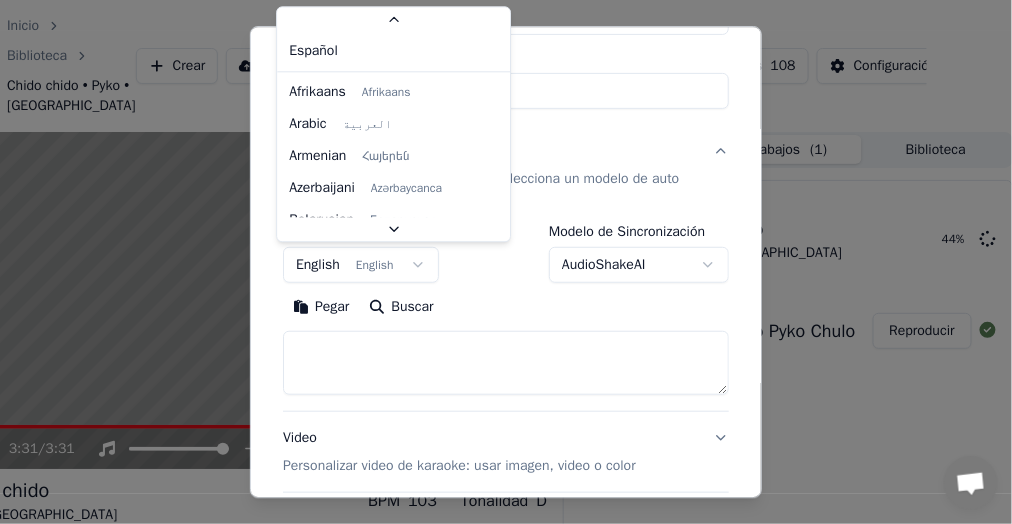scroll, scrollTop: 146, scrollLeft: 0, axis: vertical 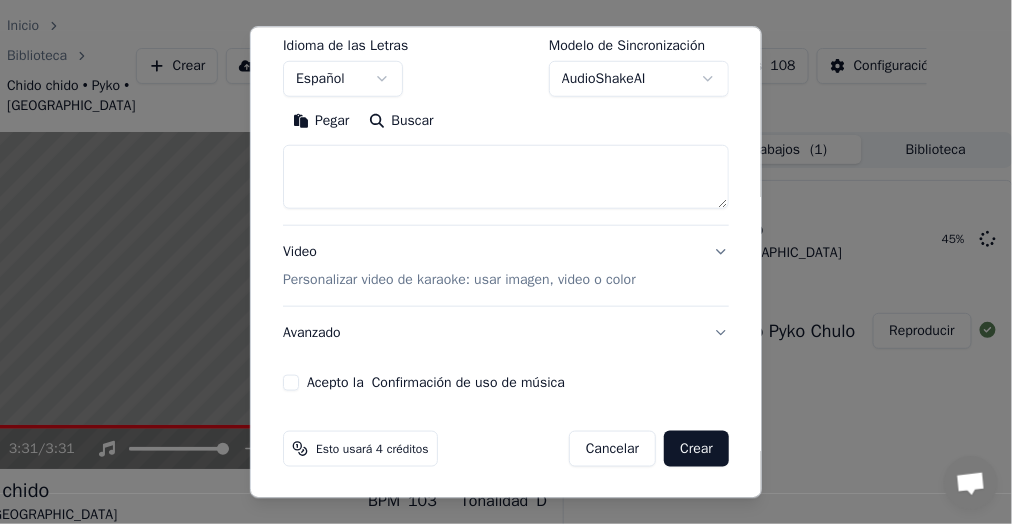 click on "Acepto la   Confirmación de uso de música" at bounding box center [291, 383] 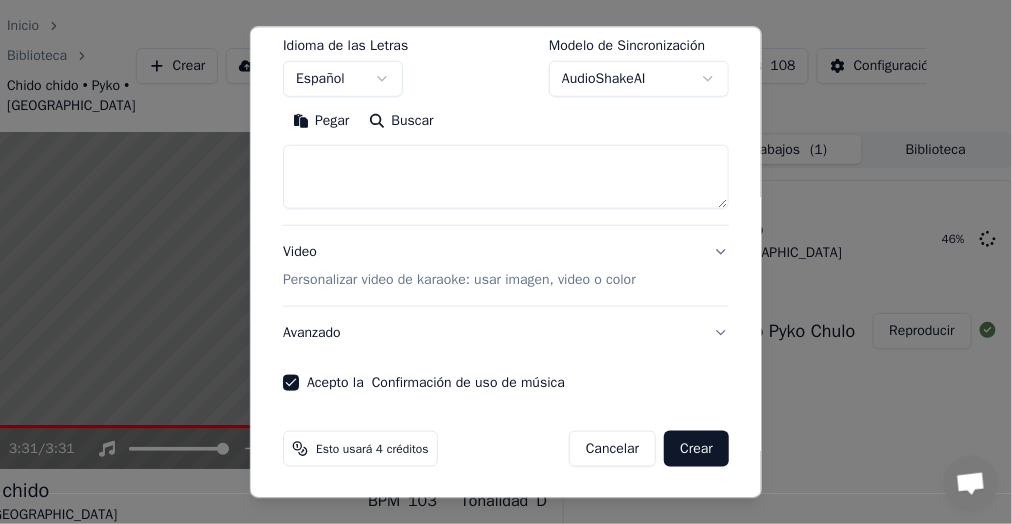 click on "Crear" at bounding box center [696, 449] 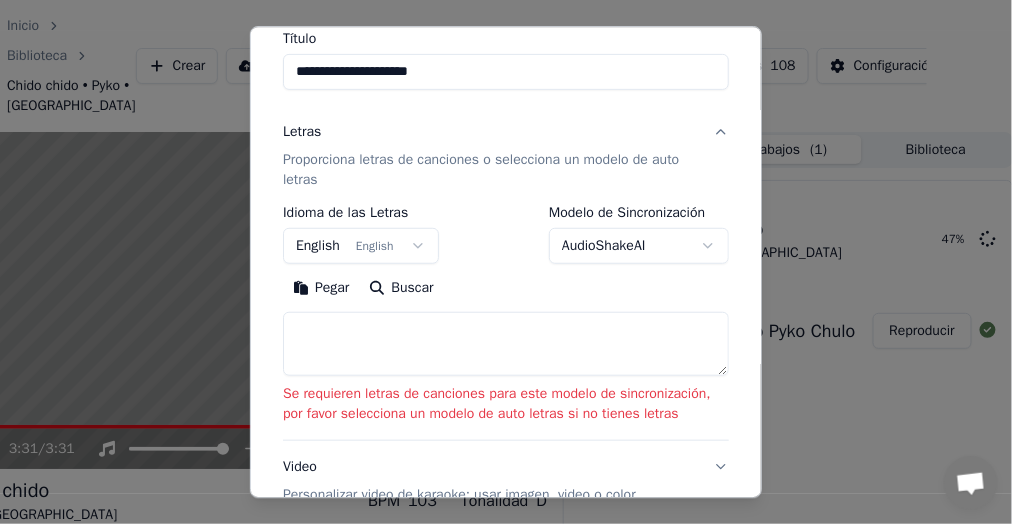 scroll, scrollTop: 200, scrollLeft: 0, axis: vertical 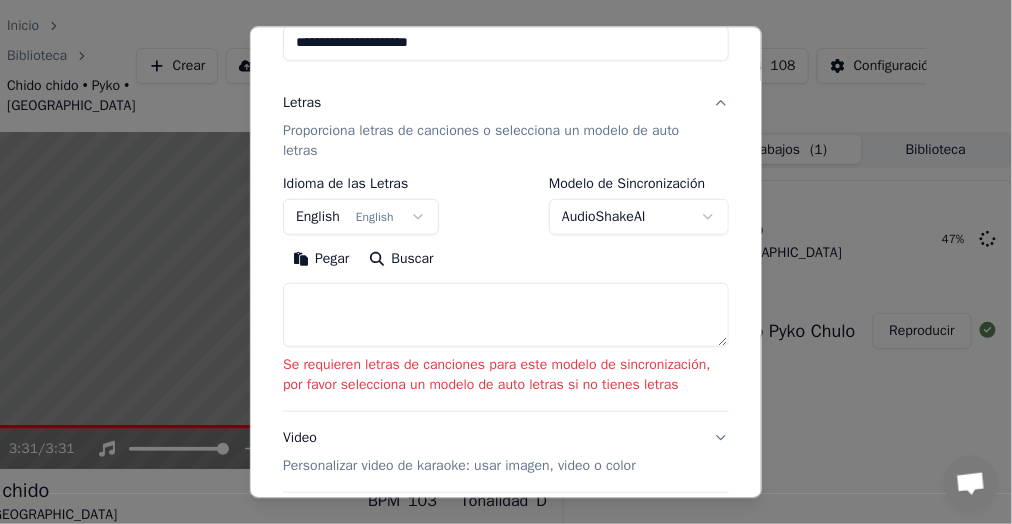 click at bounding box center [506, 315] 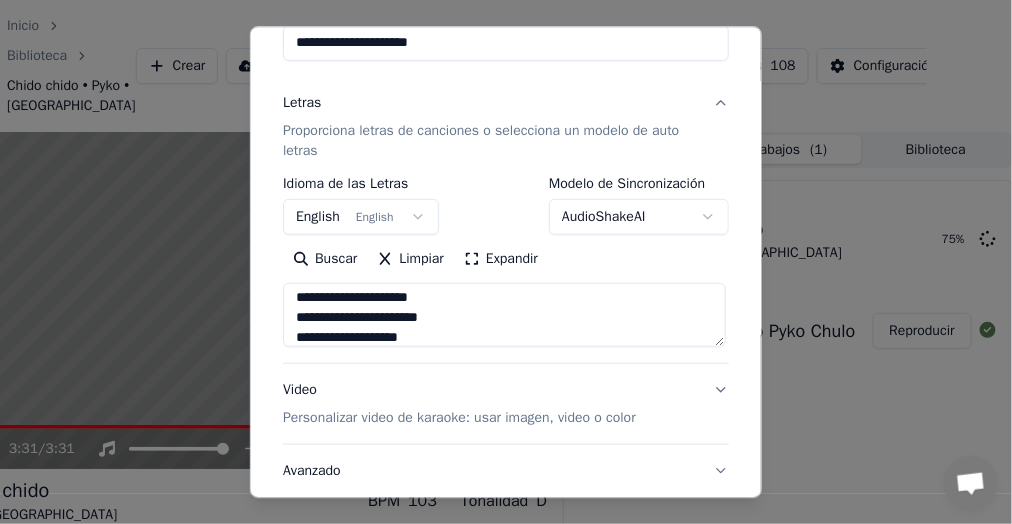 scroll, scrollTop: 8, scrollLeft: 0, axis: vertical 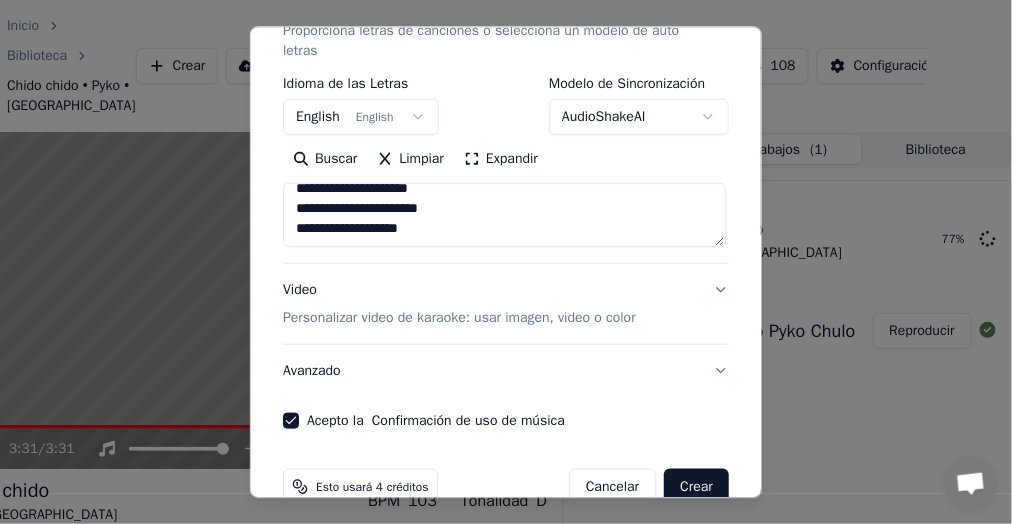 click on "**********" at bounding box center (504, 215) 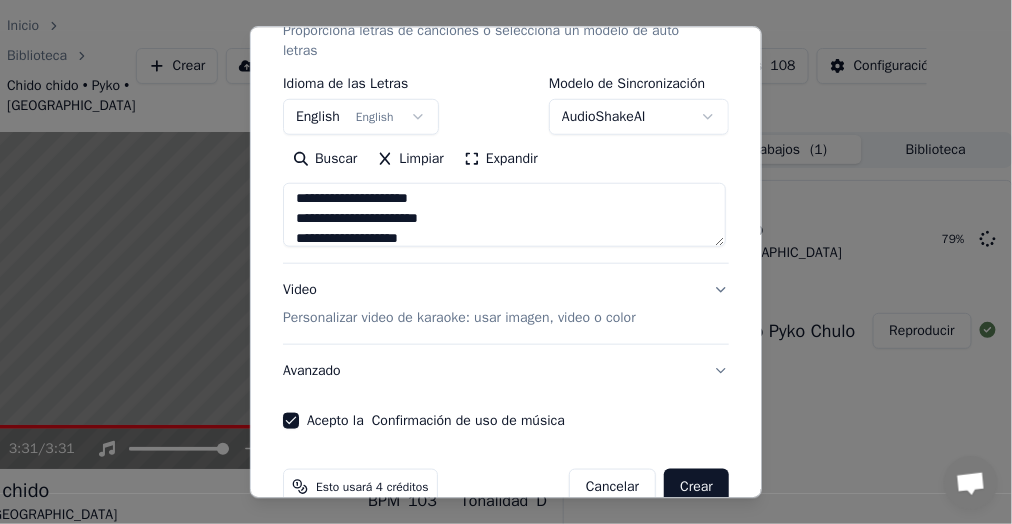 scroll, scrollTop: 33, scrollLeft: 0, axis: vertical 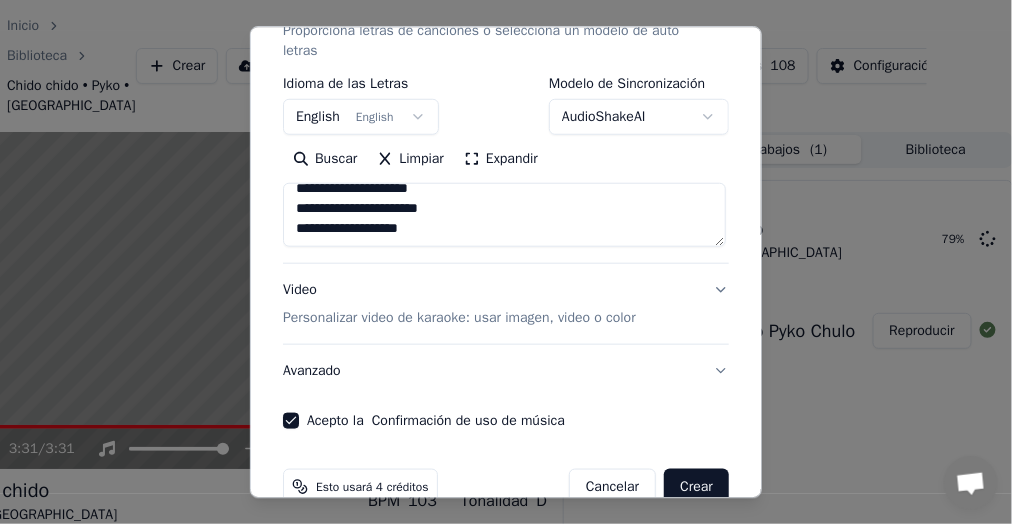 click on "**********" at bounding box center [504, 215] 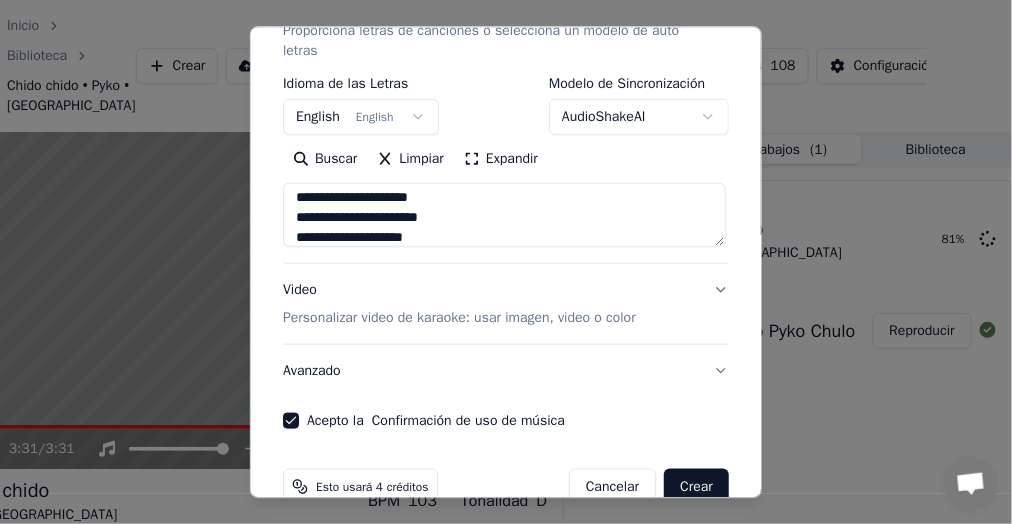 scroll, scrollTop: 44, scrollLeft: 0, axis: vertical 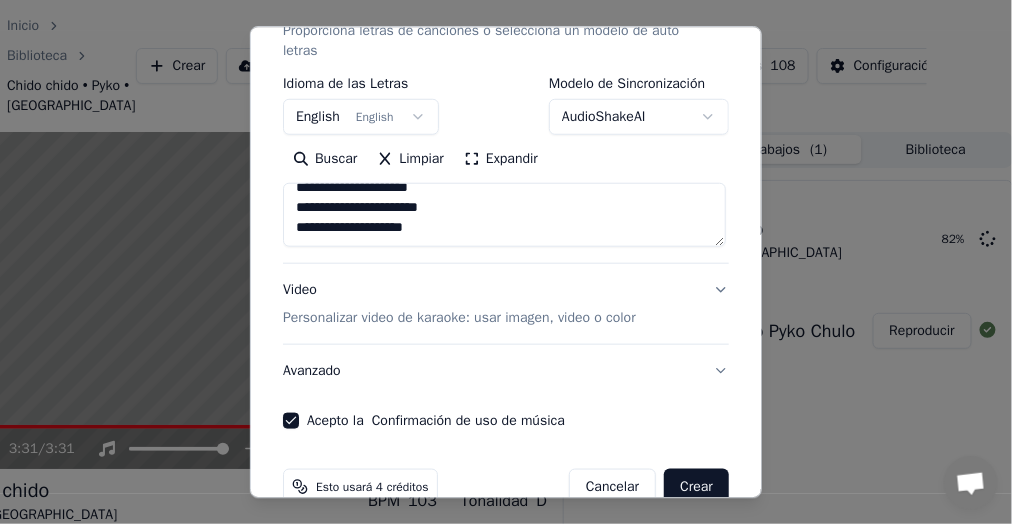 paste on "**********" 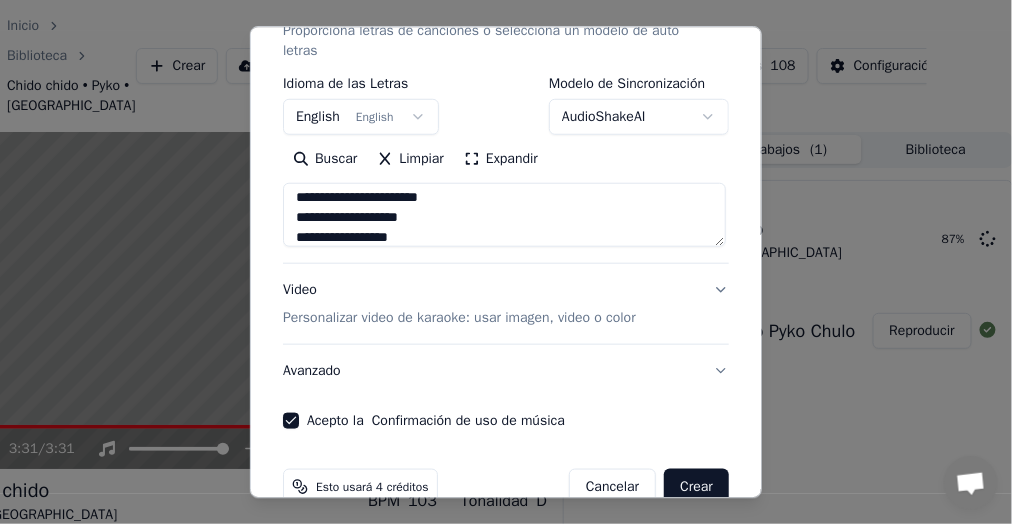 scroll, scrollTop: 144, scrollLeft: 0, axis: vertical 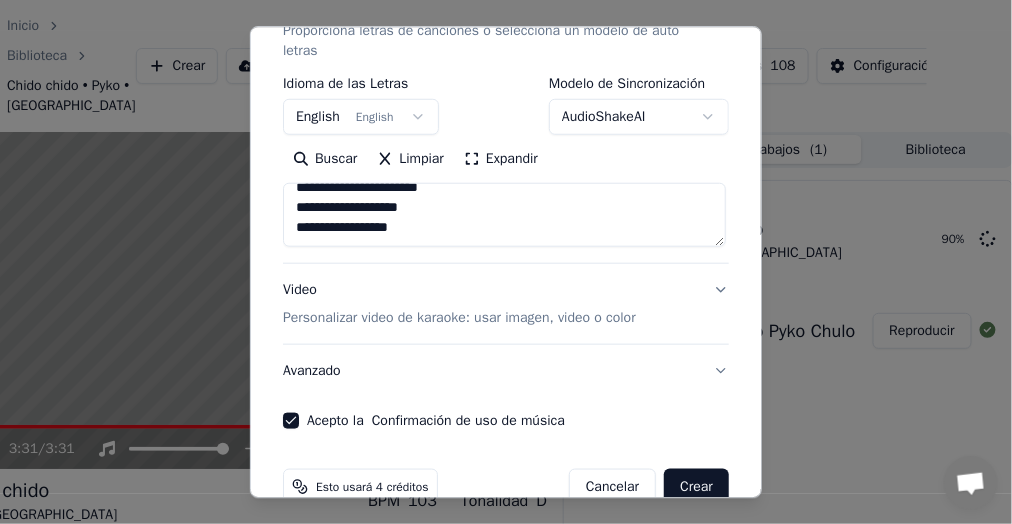 paste on "**********" 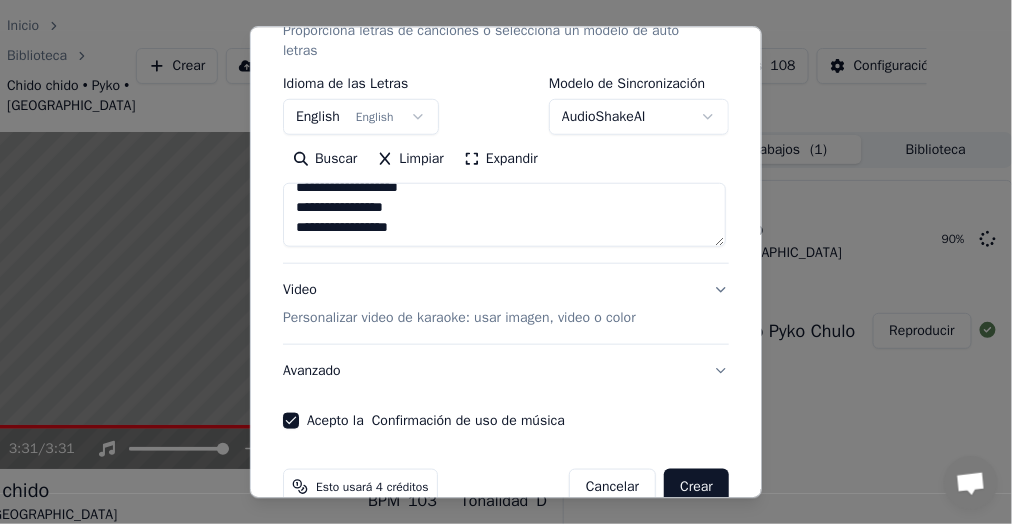 paste on "**********" 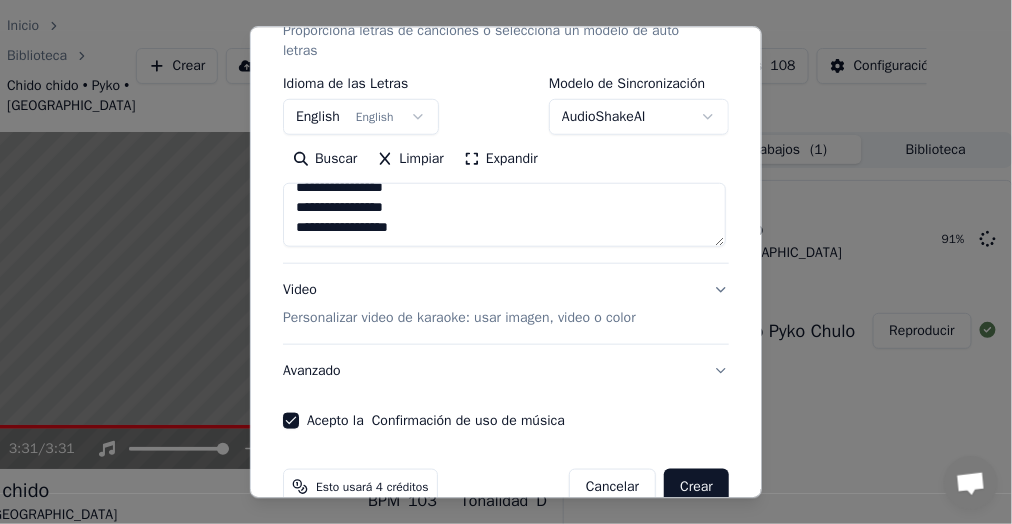 paste on "**********" 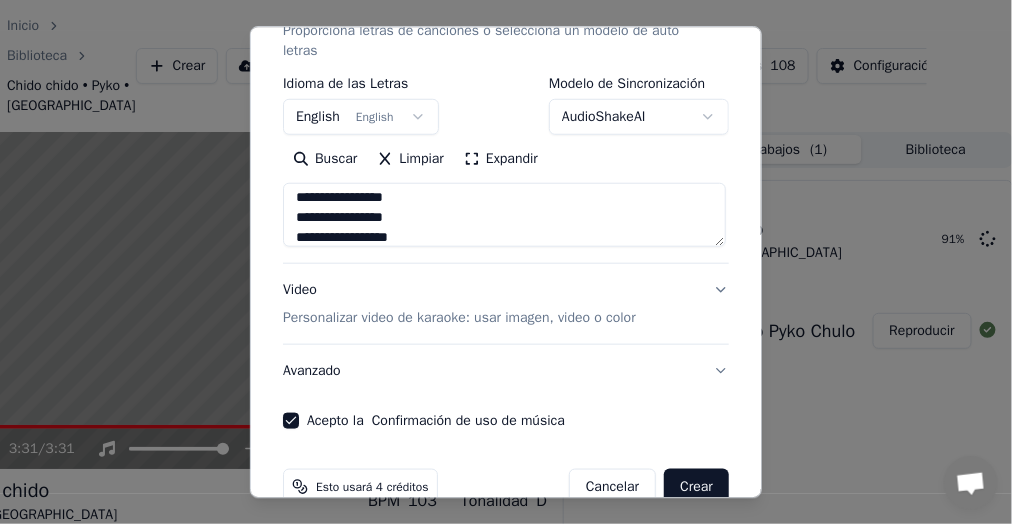 scroll, scrollTop: 204, scrollLeft: 0, axis: vertical 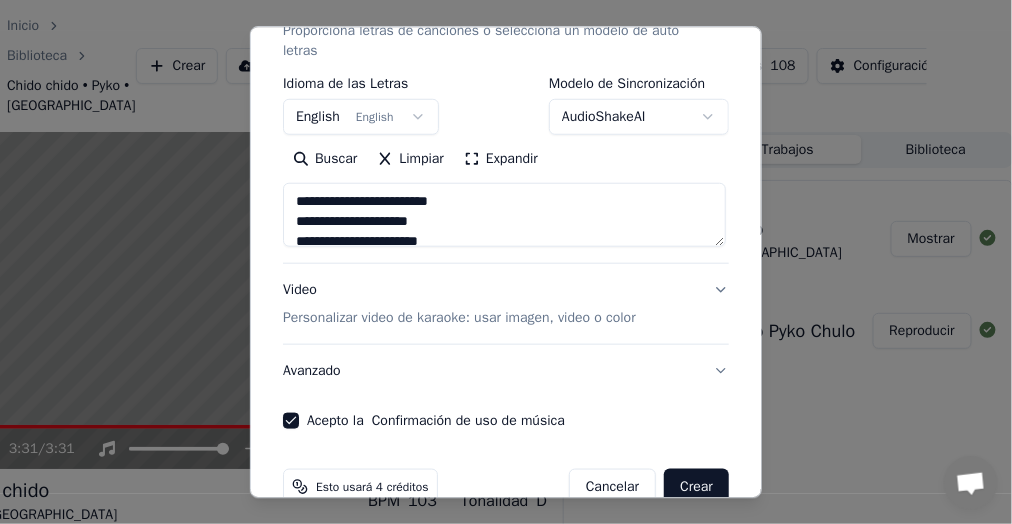 click on "Expandir" at bounding box center (501, 159) 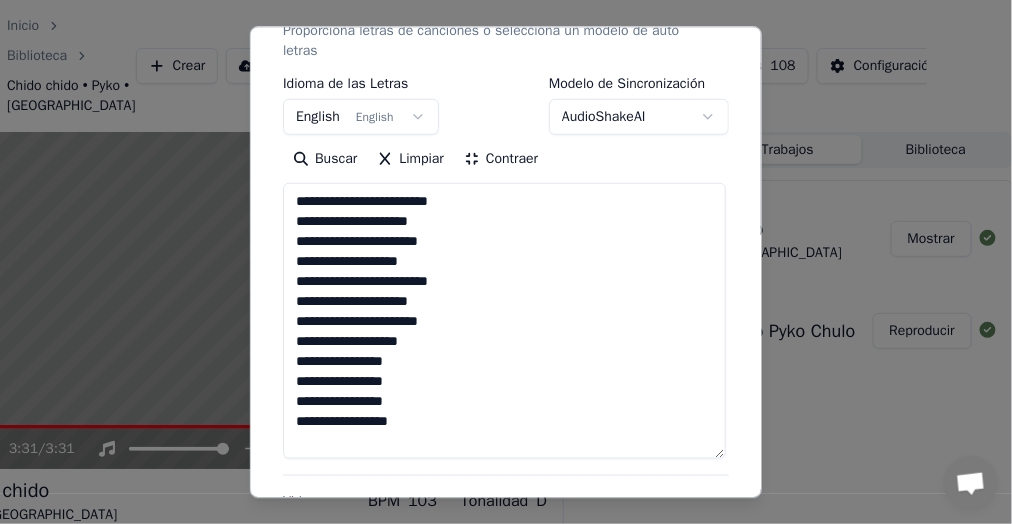 scroll, scrollTop: 1, scrollLeft: 0, axis: vertical 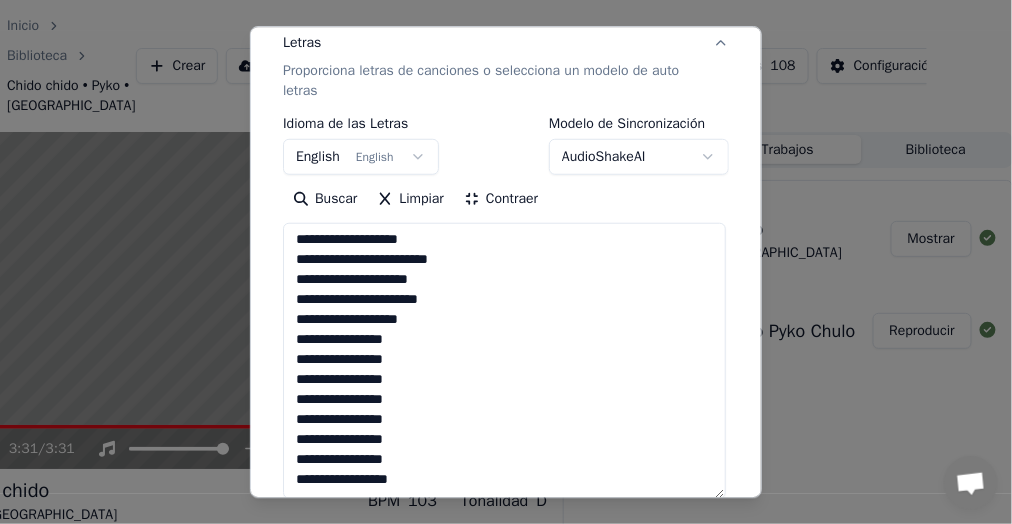 paste on "**********" 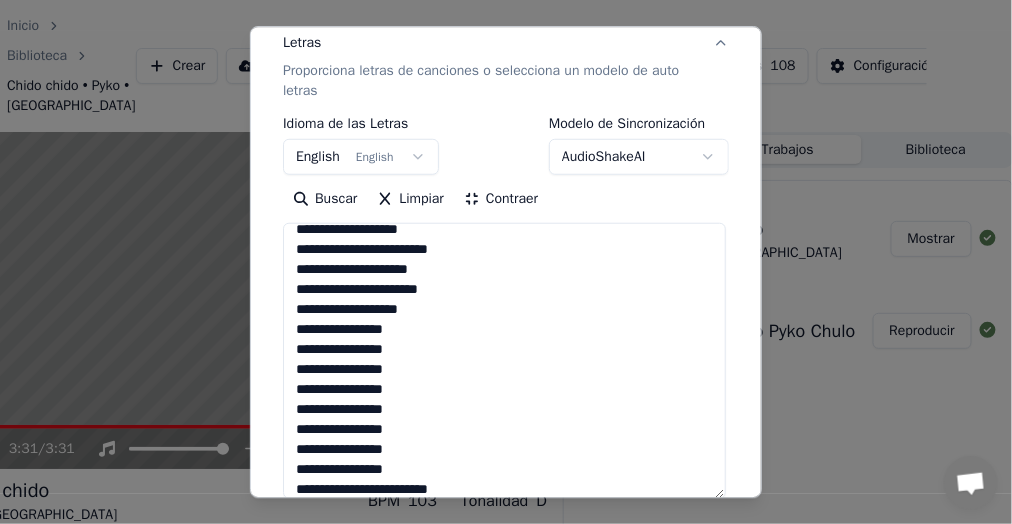 scroll, scrollTop: 392, scrollLeft: 0, axis: vertical 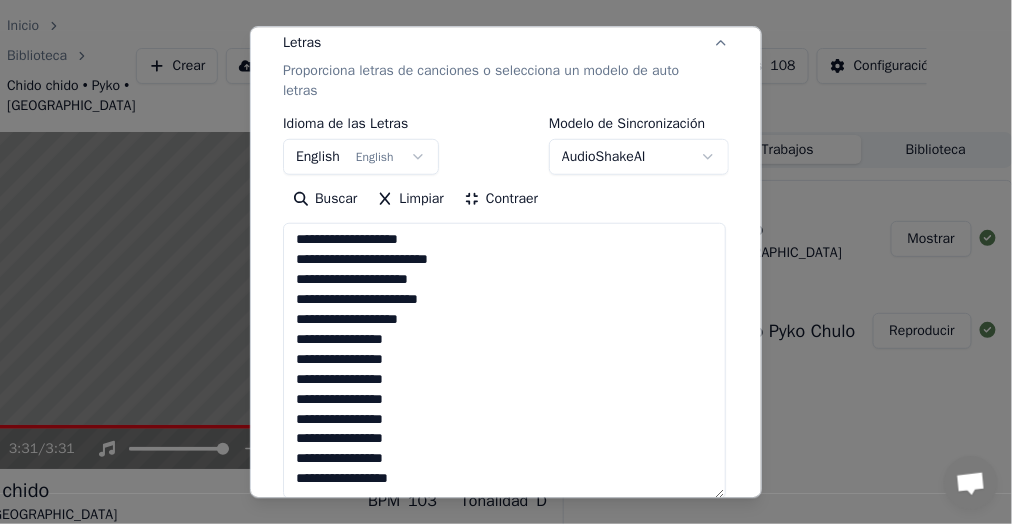 paste on "**********" 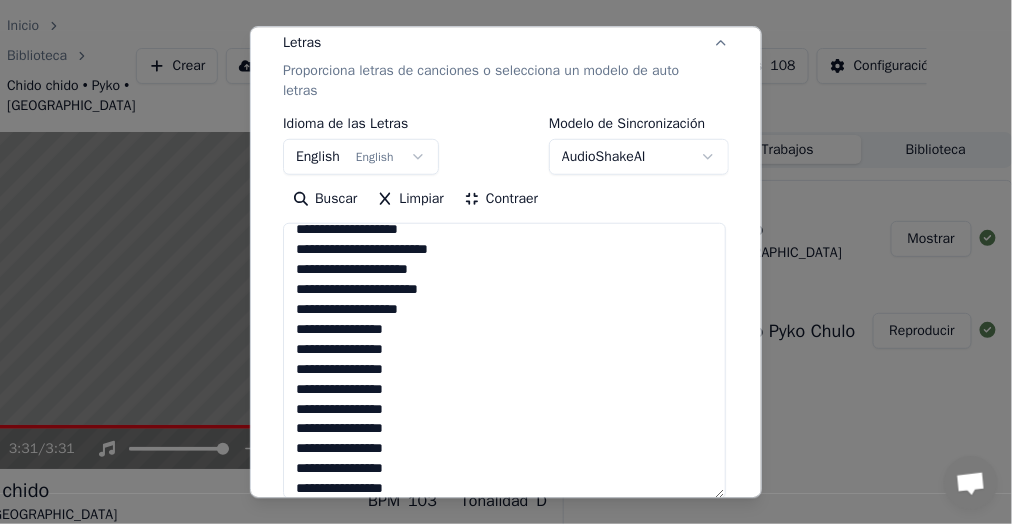 scroll, scrollTop: 552, scrollLeft: 0, axis: vertical 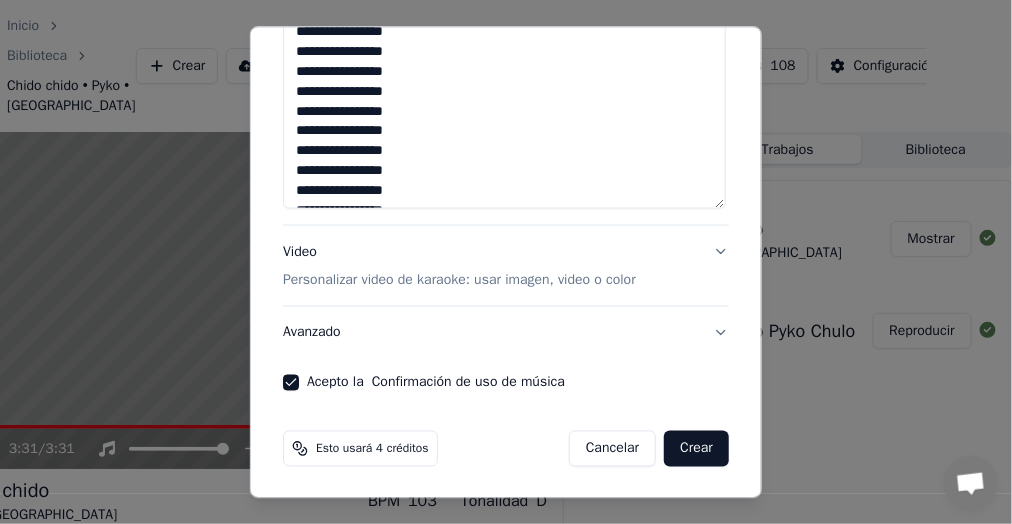 type on "**********" 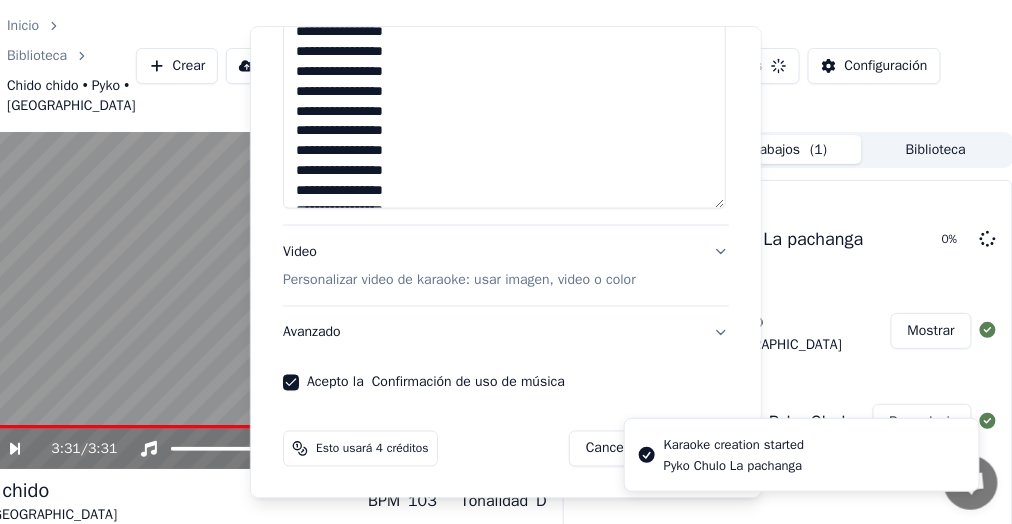 type 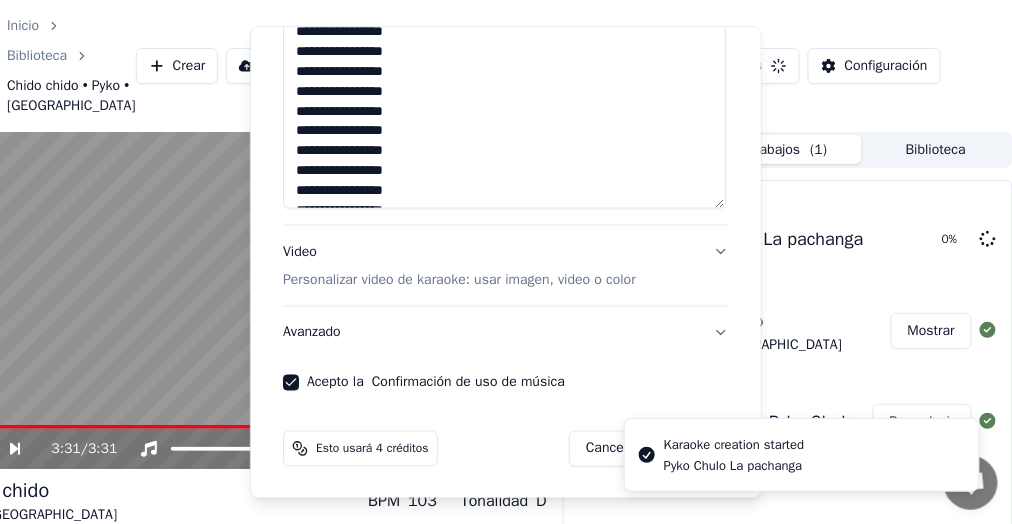 type 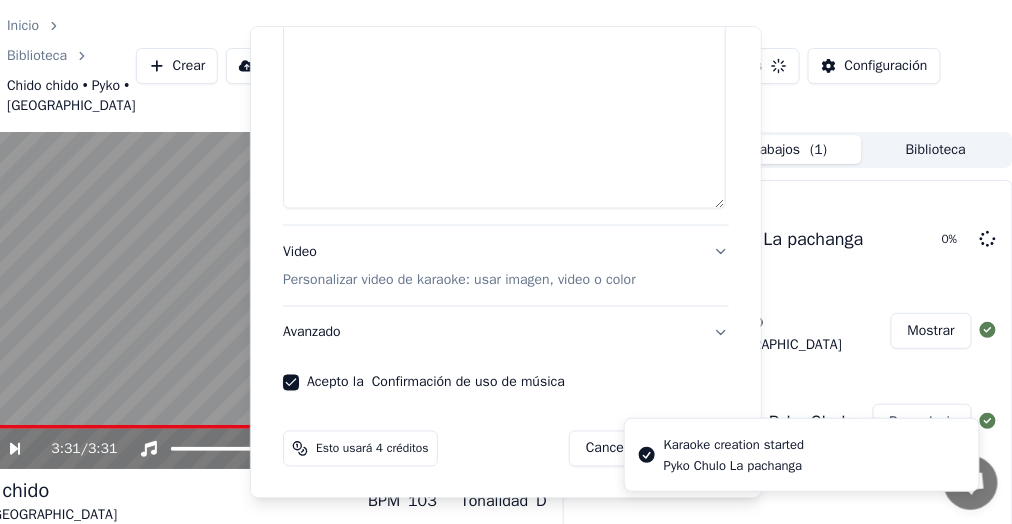 select 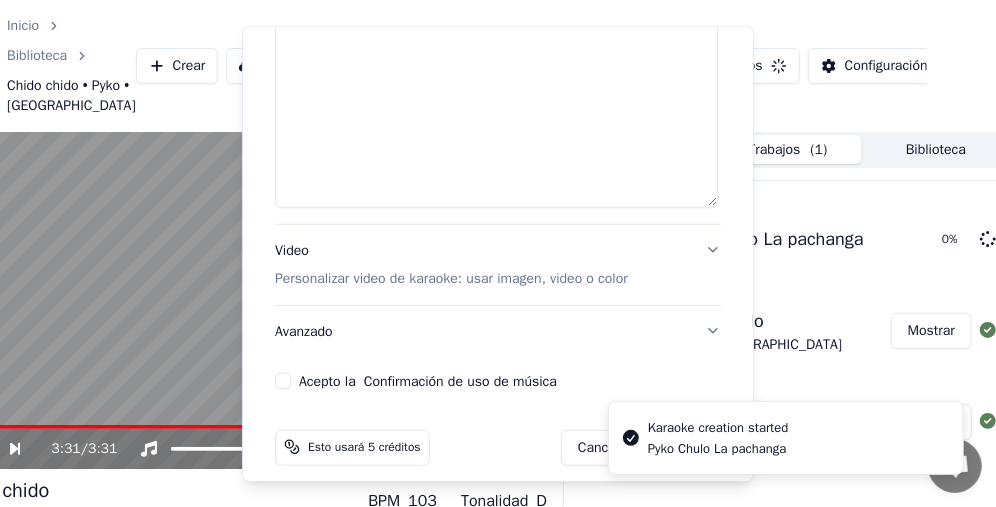 scroll, scrollTop: 0, scrollLeft: 0, axis: both 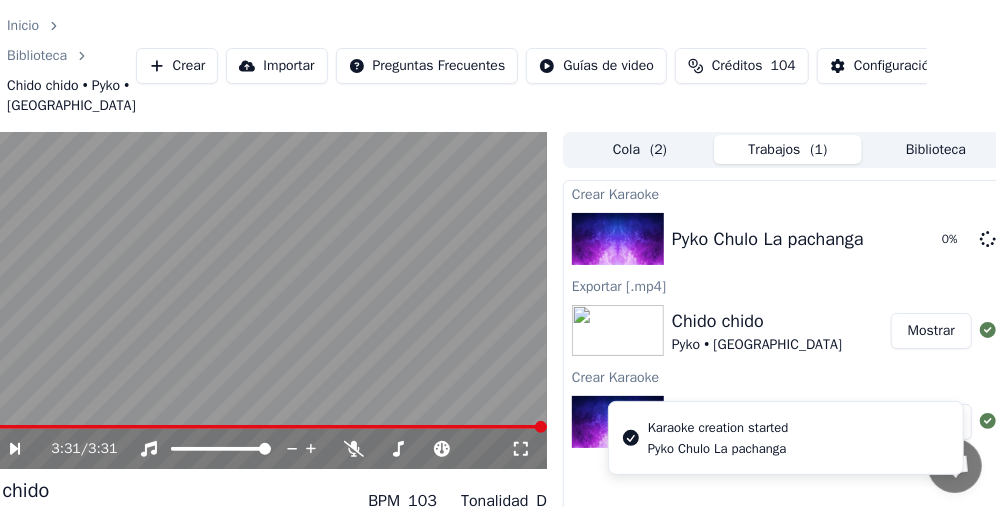 click on "Inicio Biblioteca Chido chido • Pyko • Chulo Crear Importar Preguntas Frecuentes Guías de video Créditos 104 Configuración 3:31  /  3:31 Chido chido Pyko • Chulo BPM 103 Tonalidad D Editar Video Audio Subtítulos Descargar Biblioteca en la nube Sincronización manual Descargar video Abrir Pantalla Doble Cola ( 2 ) Trabajos ( 1 ) Biblioteca Crear Karaoke Pyko Chulo La pachanga 0 % Exportar [.mp4] Chido chido Pyko • Chulo Mostrar Crear Karaoke Chido chido Pyko Chulo Reproducir Karaoke creation started Pyko Chulo La pachanga Conversación [PERSON_NAME] ¿Tienes alguna pregunta? ¡Hablemos! No estamos disponibles en estos momentos Red fuera de línea. Reconectando... Por ahora no se pueden recibir ni enviar mensajes. Youka Desktop ¡Hola! ¿En qué te puedo ayudar?  [DATE][PERSON_NAME], muy buenos dias Hace 40 minutos Solo para aclarar que me están llegando correos que dicen que ya no estoy inscrito y que corrija el sistema de pago, pero ya hice el pago hace dias Hace 38 minutos Hace 37 minutos We run on Crisp" at bounding box center [429, 253] 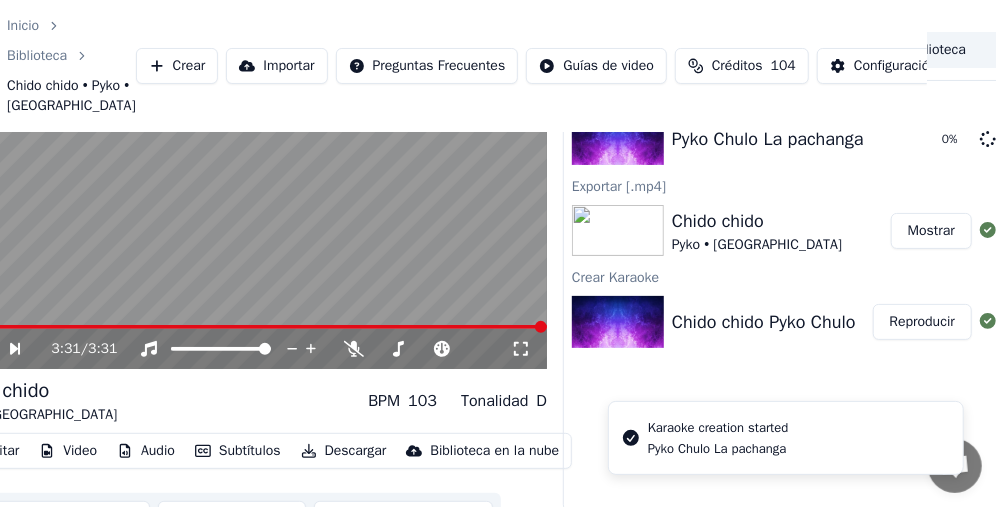 click on "Mostrar" at bounding box center [931, 231] 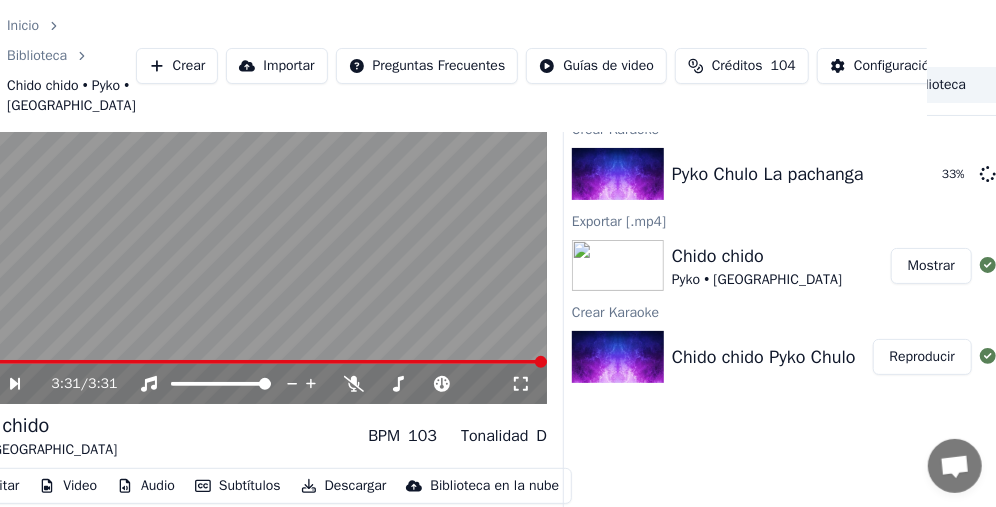 scroll, scrollTop: 0, scrollLeft: 69, axis: horizontal 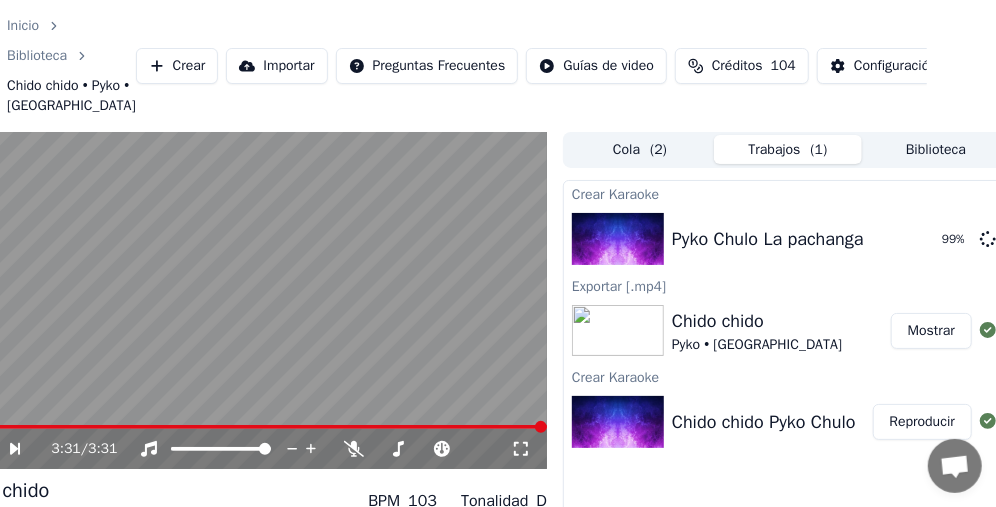 click on "Inicio Biblioteca Chido chido • Pyko • Chulo Crear Importar Preguntas Frecuentes Guías de video Créditos 104 Configuración" at bounding box center (429, 66) 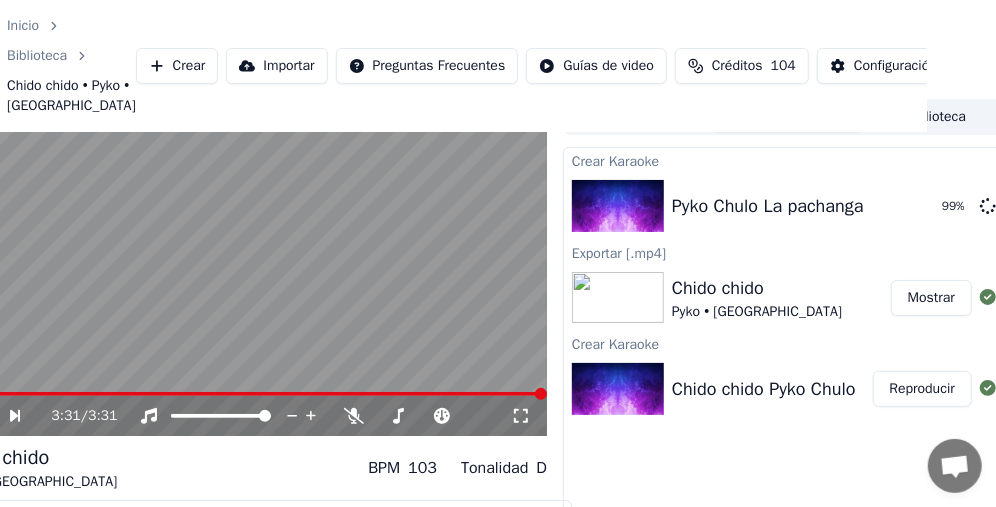 scroll, scrollTop: 0, scrollLeft: 69, axis: horizontal 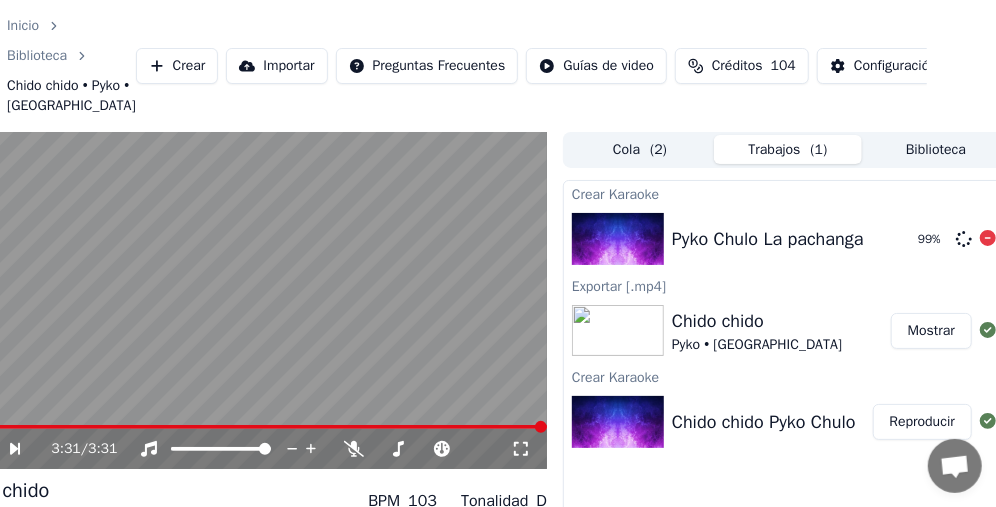 click at bounding box center (618, 239) 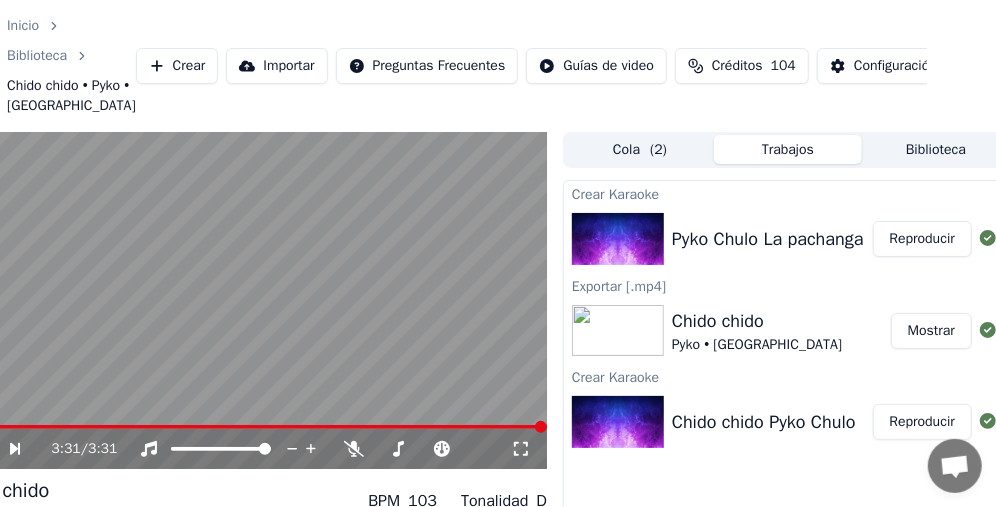click on "Reproducir" at bounding box center [922, 239] 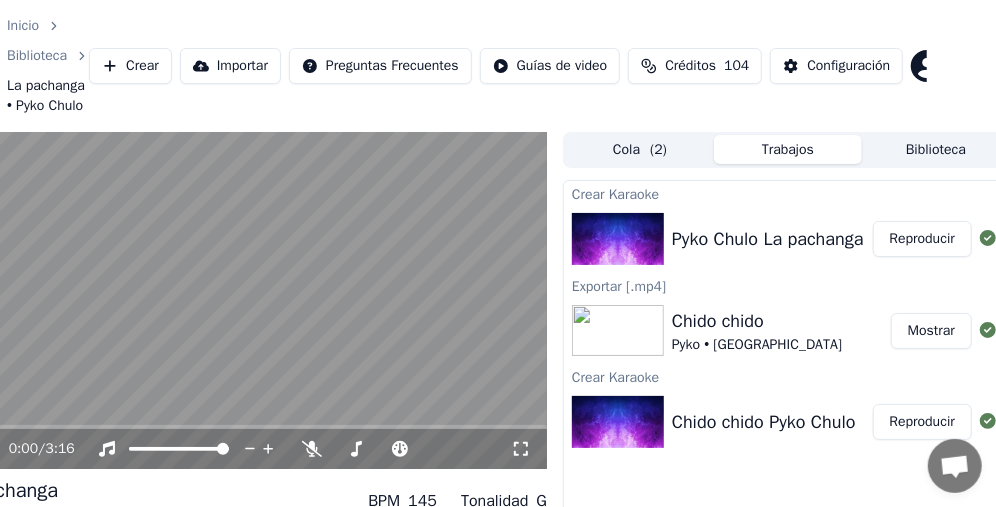 scroll, scrollTop: 0, scrollLeft: 0, axis: both 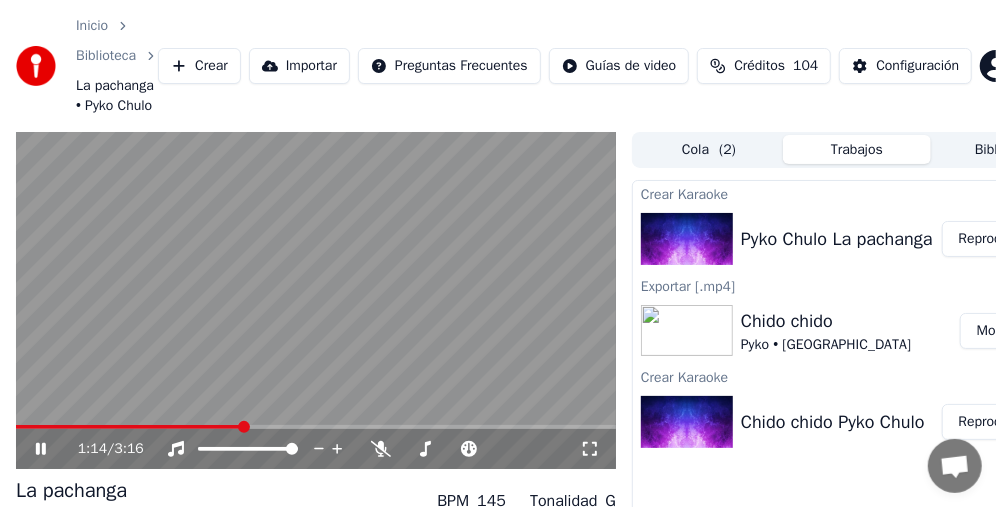 type 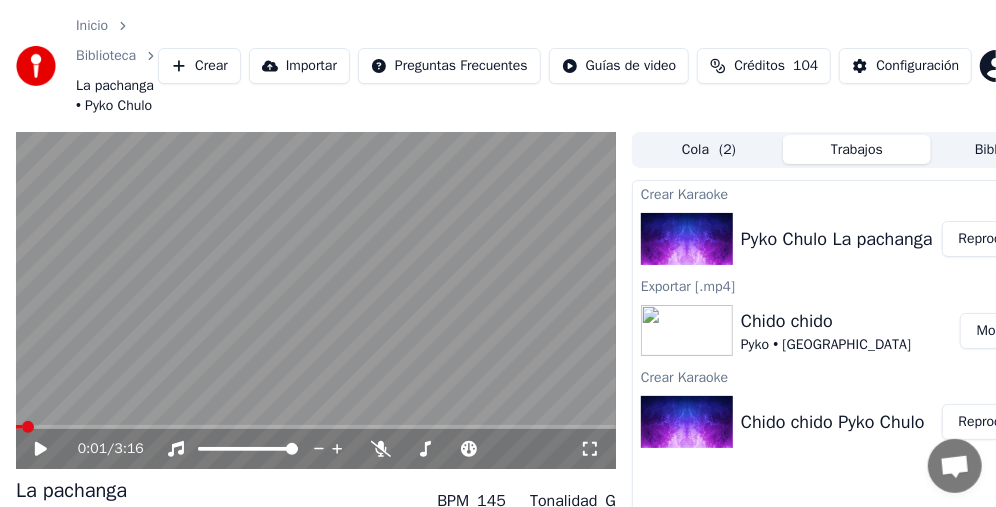 click on "Reproducir" at bounding box center [991, 239] 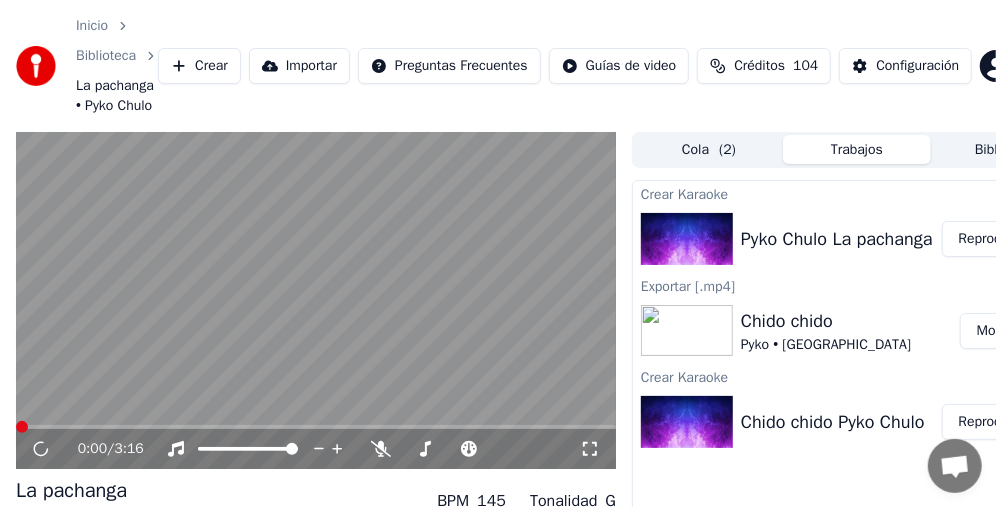 click at bounding box center (316, 301) 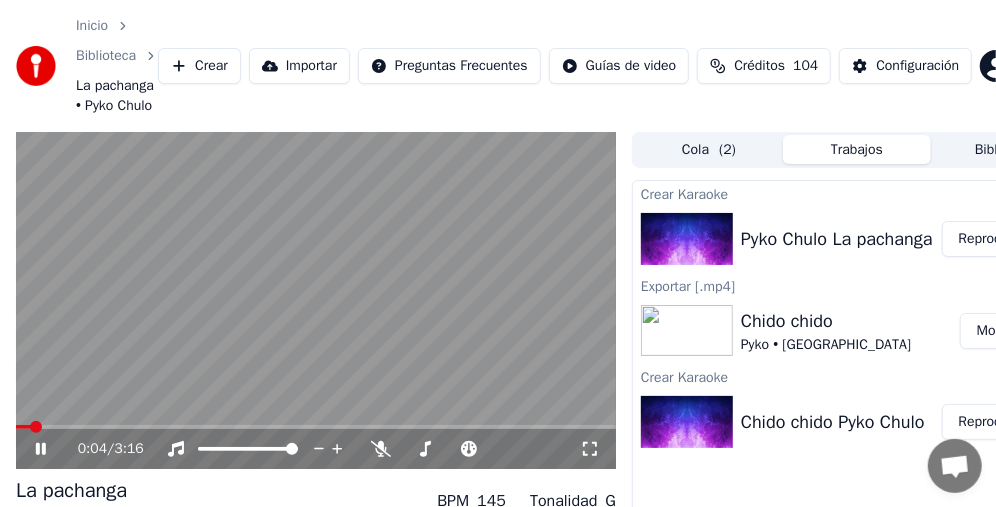 click 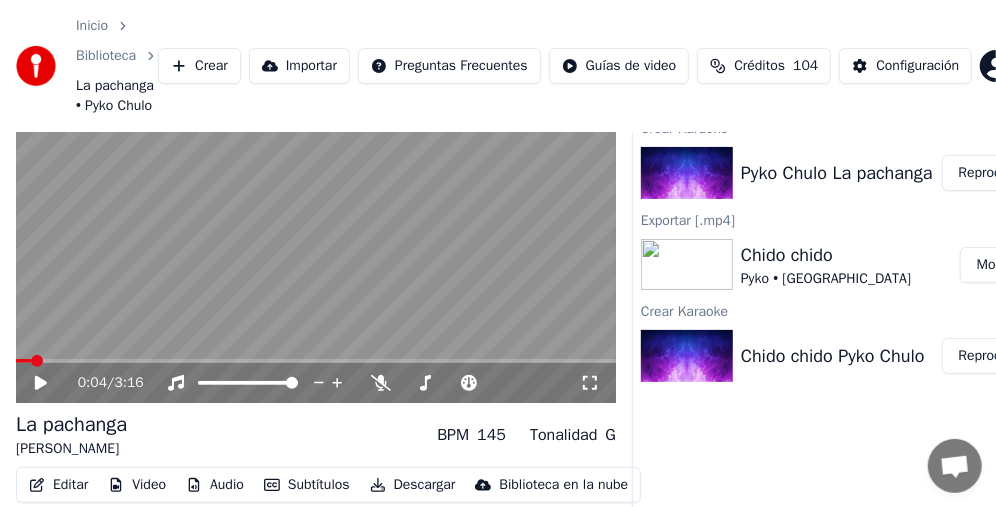 scroll, scrollTop: 100, scrollLeft: 0, axis: vertical 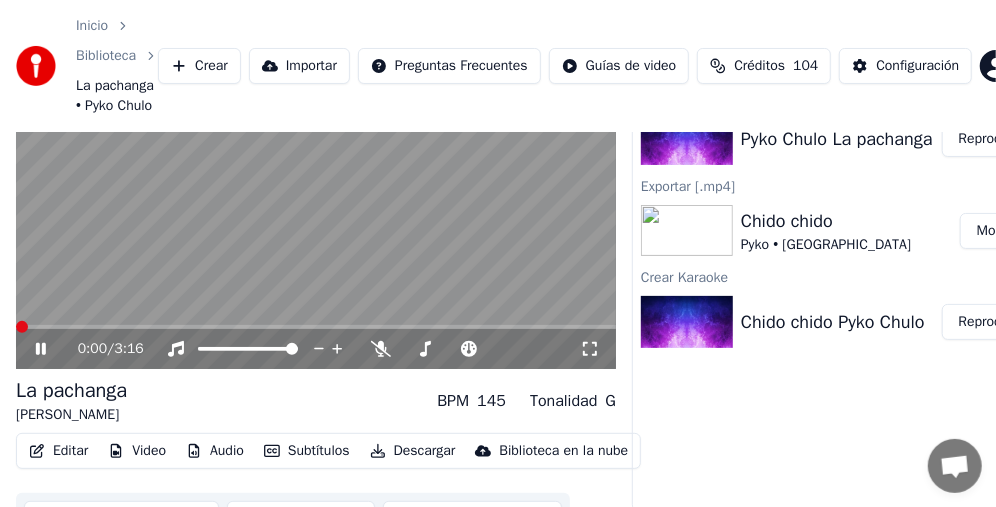 click at bounding box center (22, 327) 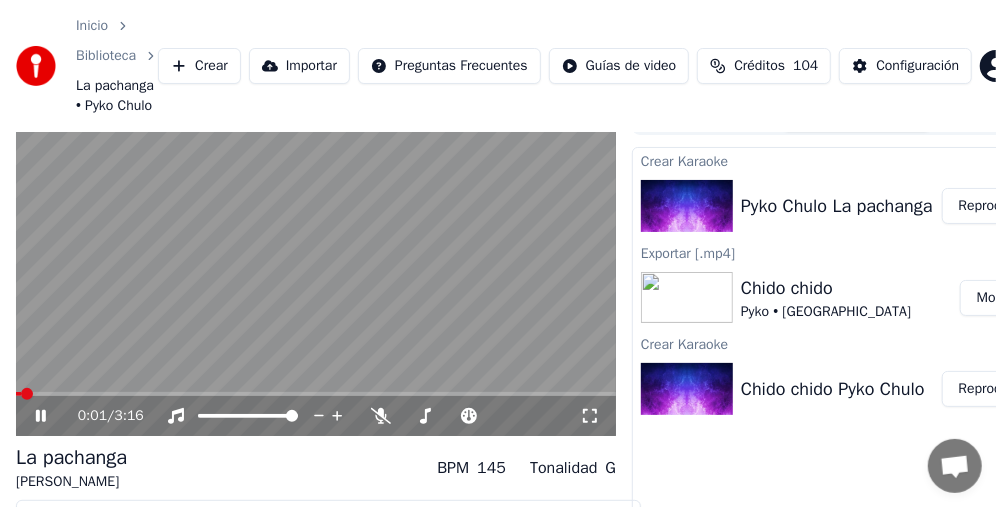 scroll, scrollTop: 0, scrollLeft: 0, axis: both 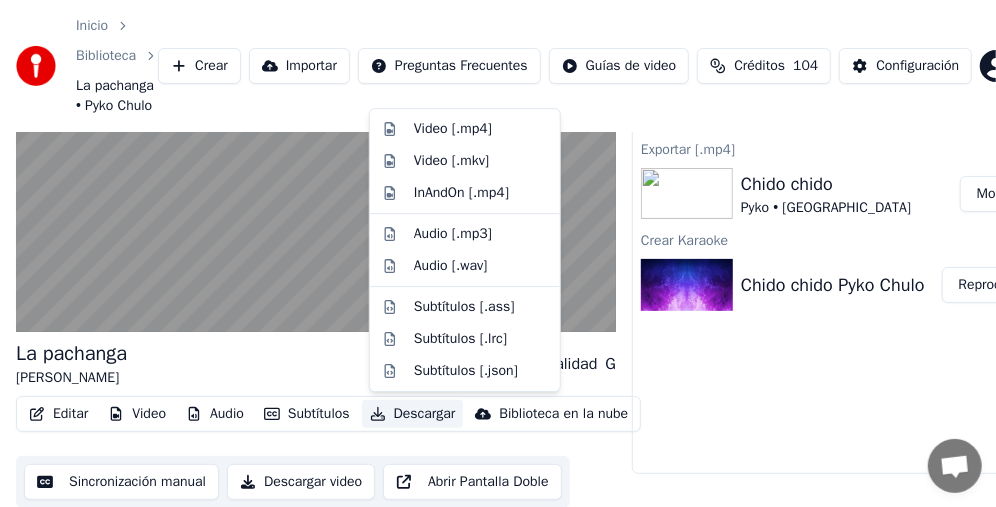 click on "Descargar" at bounding box center [413, 414] 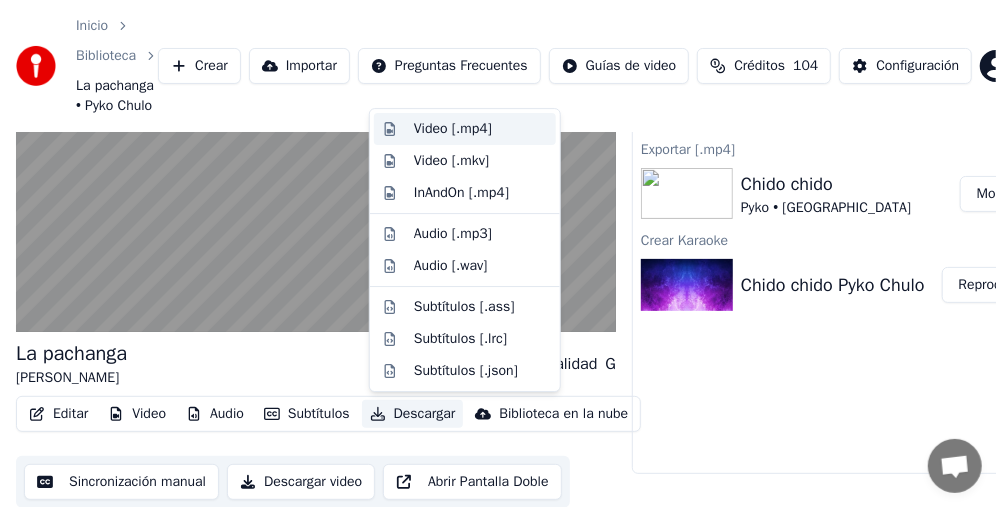 click on "Video [.mp4]" at bounding box center (453, 129) 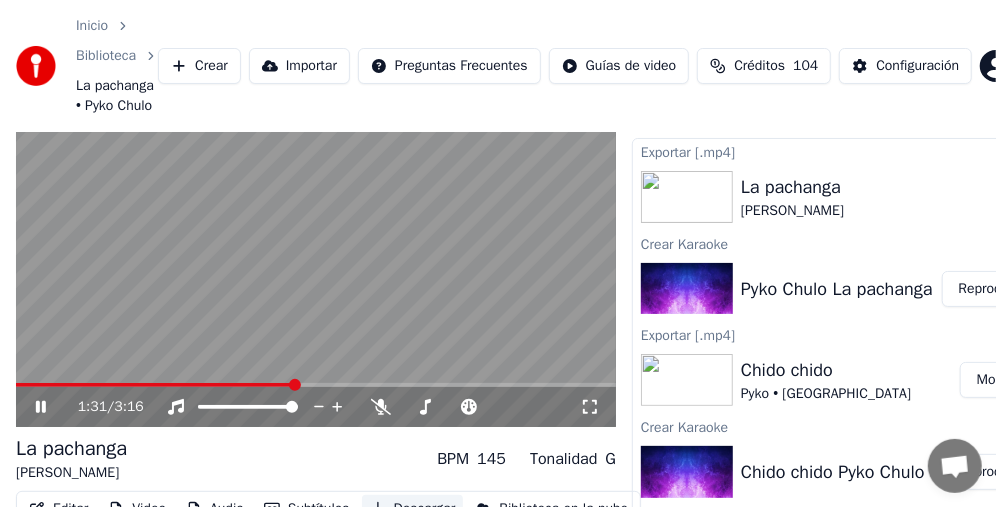 scroll, scrollTop: 37, scrollLeft: 0, axis: vertical 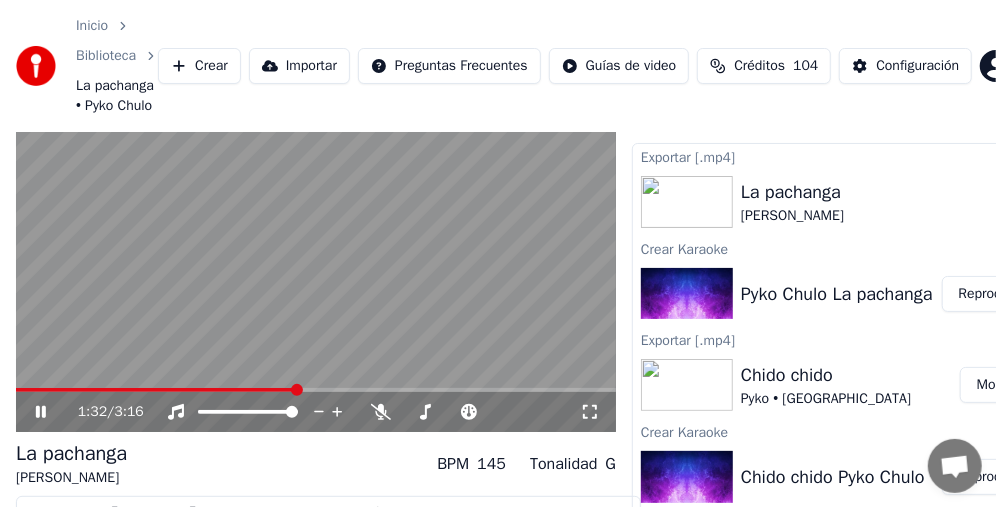 click at bounding box center [156, 390] 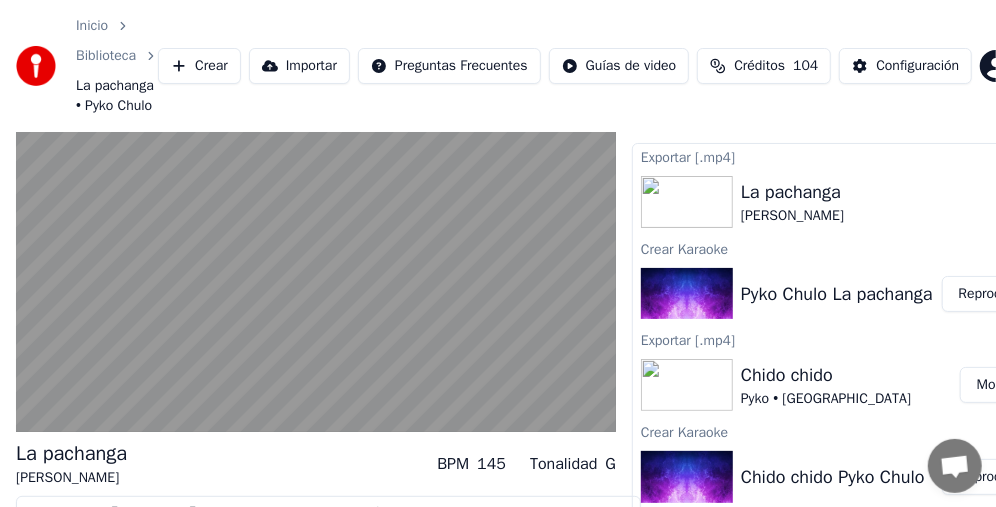scroll, scrollTop: 37, scrollLeft: 85, axis: both 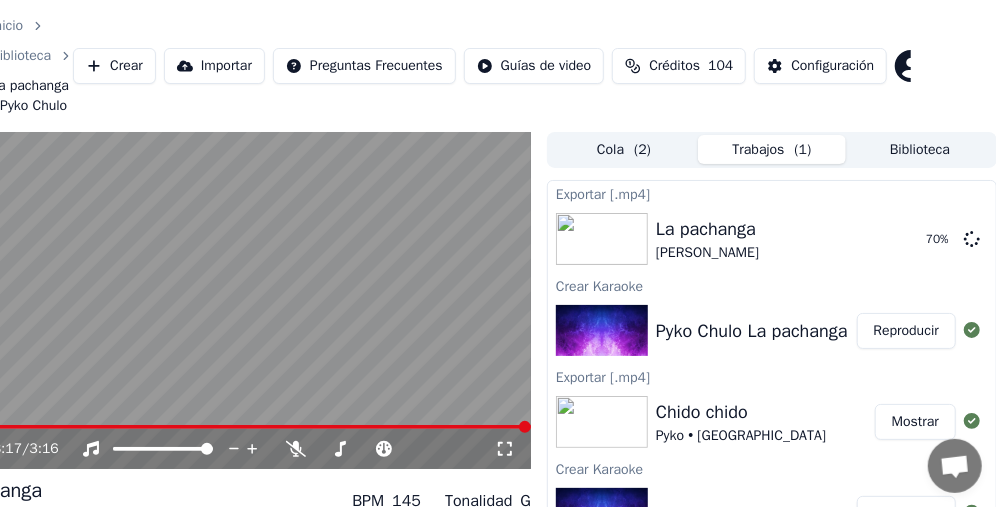 click on "Reproducir" at bounding box center [906, 331] 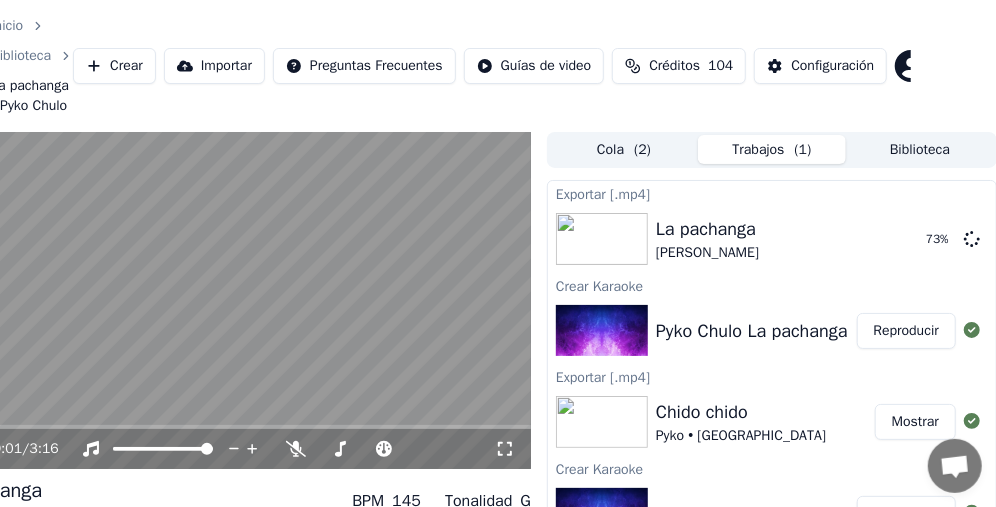 click at bounding box center (231, 301) 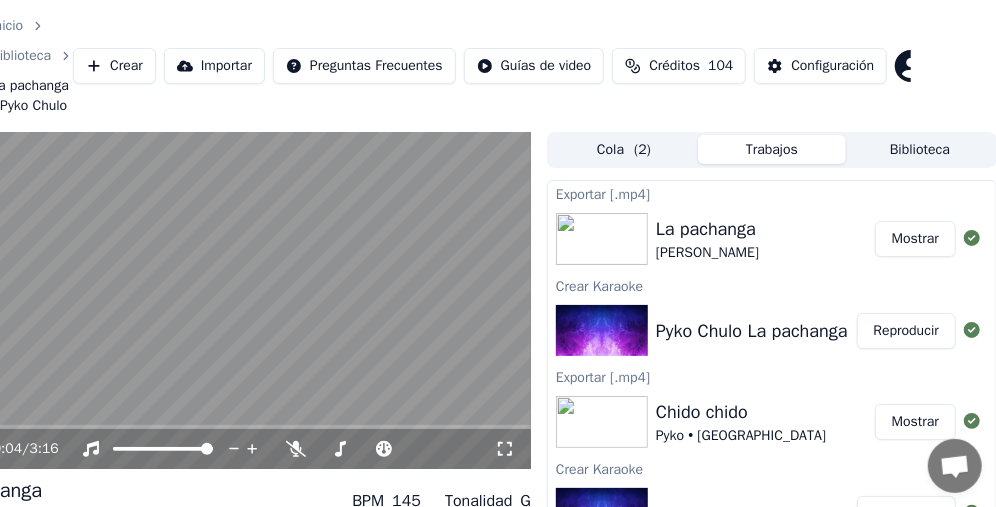 click on "Mostrar" at bounding box center [915, 239] 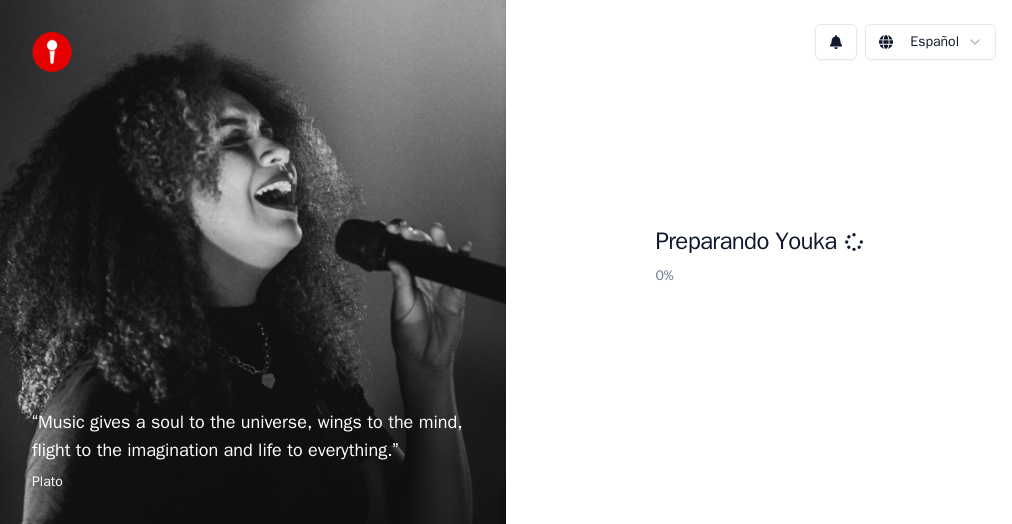 scroll, scrollTop: 0, scrollLeft: 0, axis: both 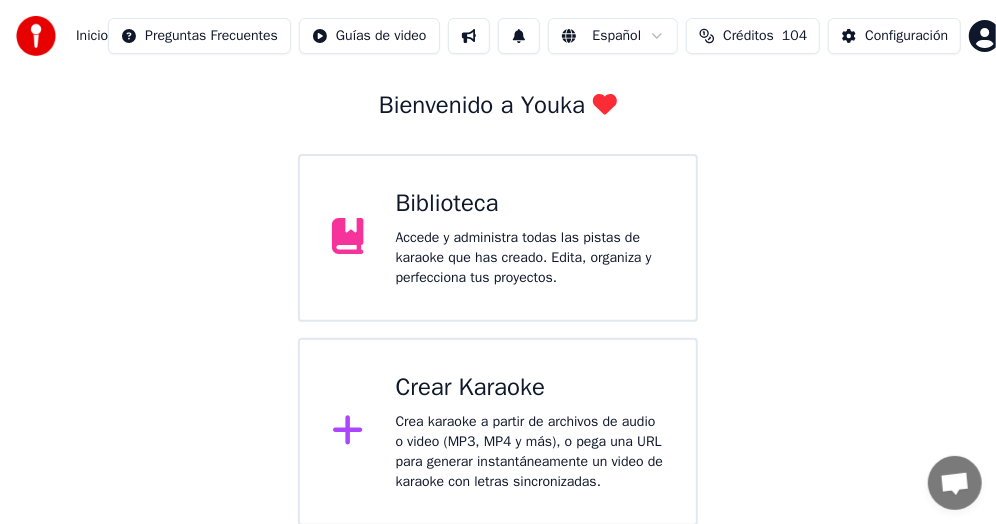 click on "Crear Karaoke Crea karaoke a partir de archivos de audio o video (MP3, MP4 y más), o pega una URL para generar instantáneamente un video de karaoke con letras sincronizadas." at bounding box center [530, 432] 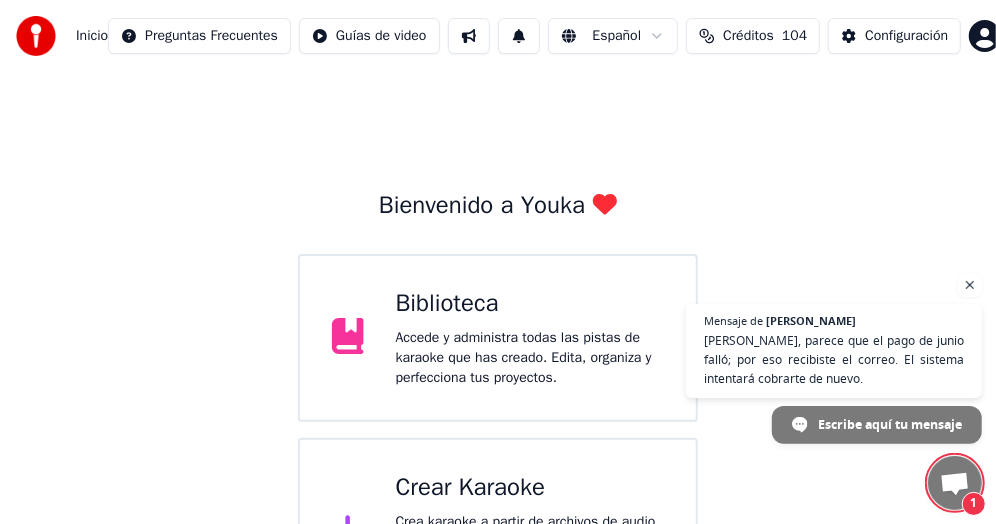 scroll, scrollTop: 2, scrollLeft: 0, axis: vertical 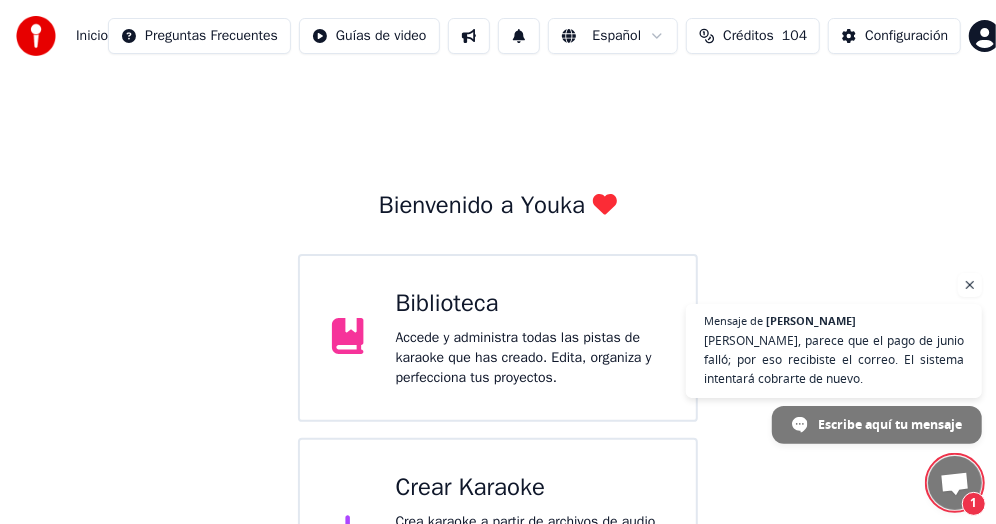 click at bounding box center (955, 485) 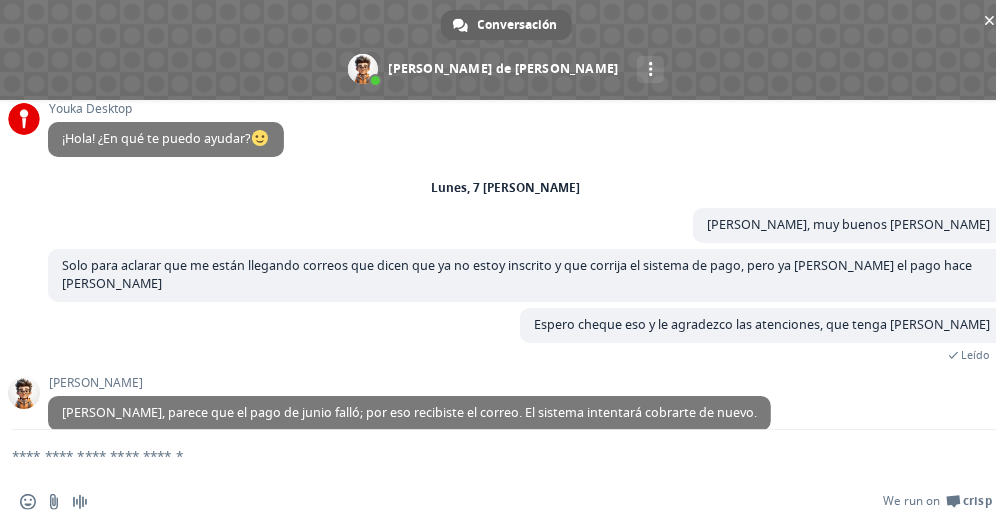 scroll, scrollTop: 17, scrollLeft: 0, axis: vertical 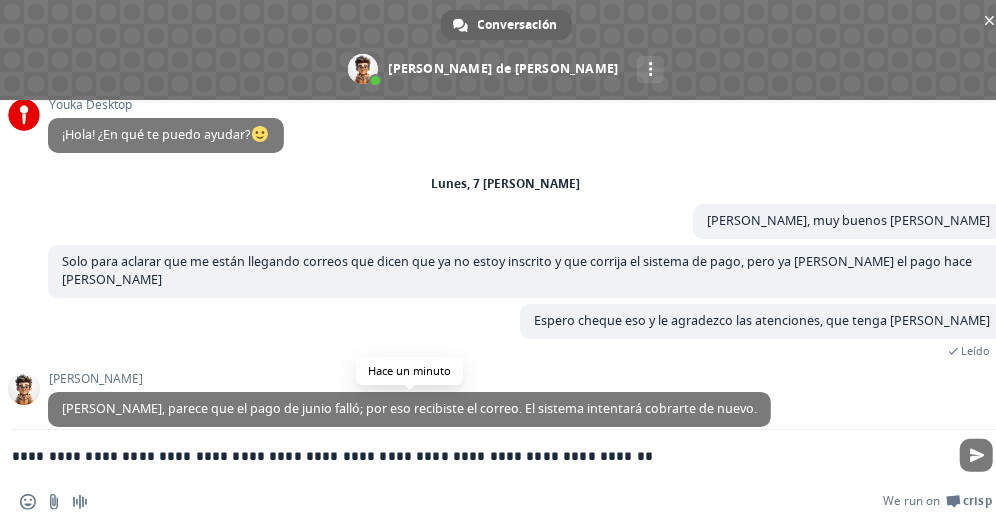 type on "**********" 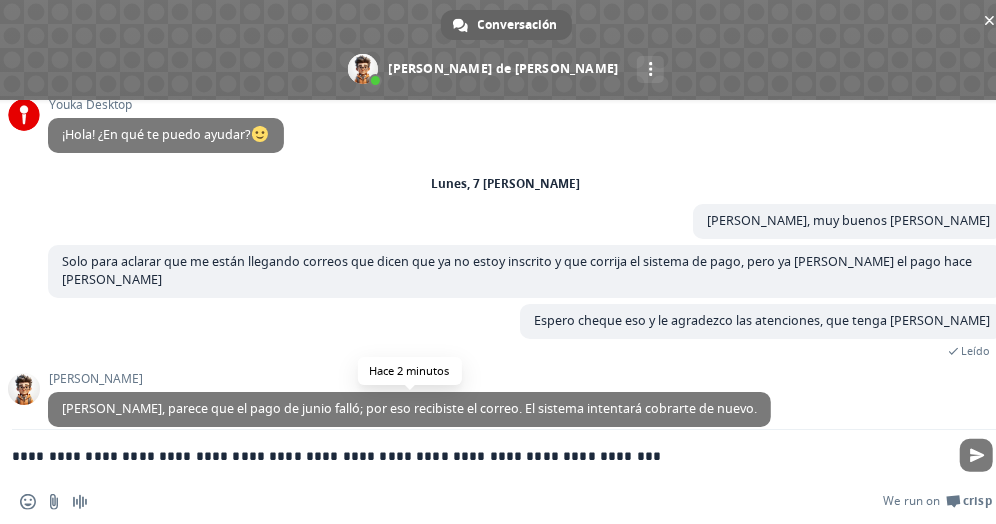 type 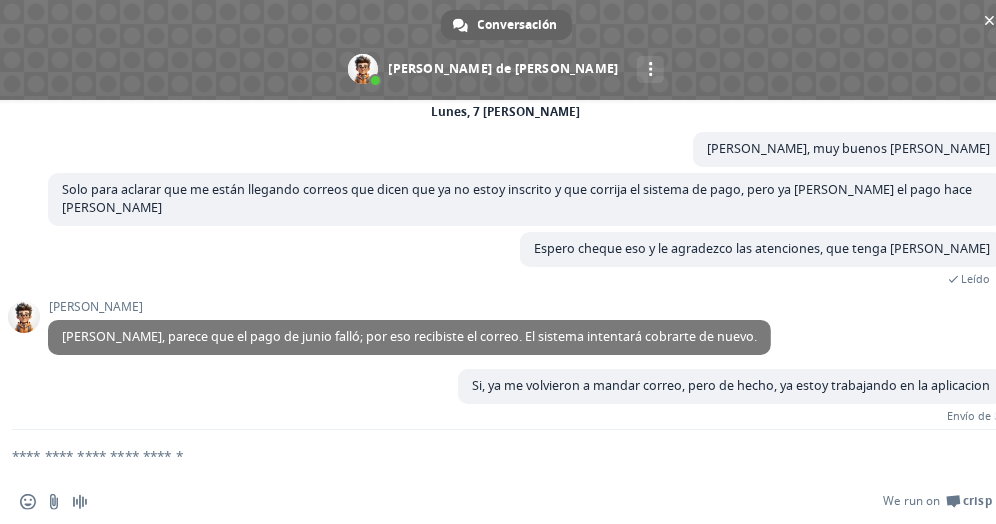 scroll, scrollTop: 66, scrollLeft: 0, axis: vertical 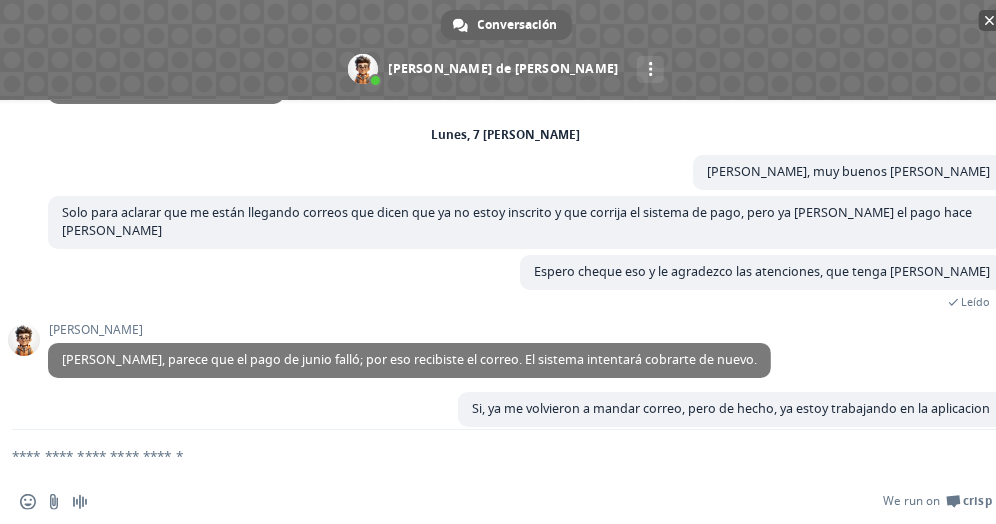 click at bounding box center (990, 20) 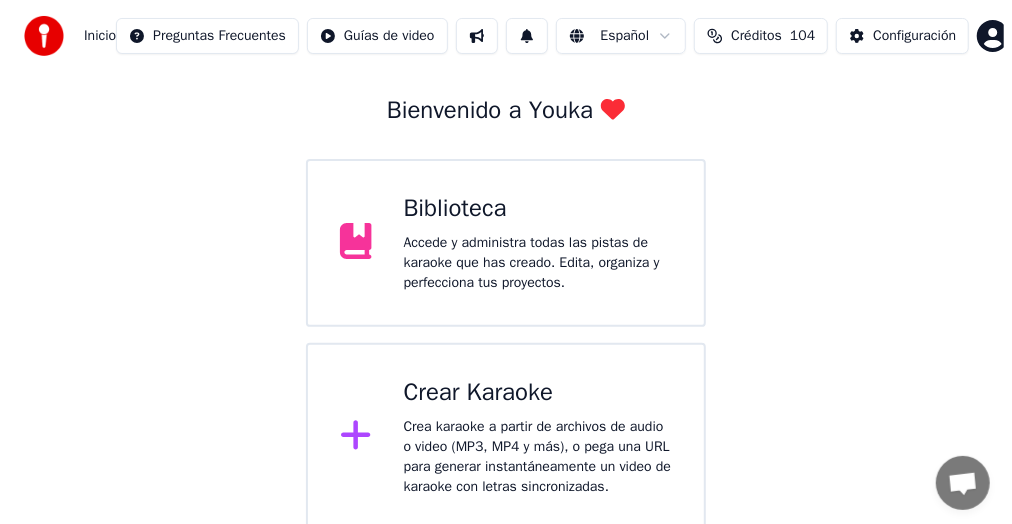 scroll, scrollTop: 102, scrollLeft: 0, axis: vertical 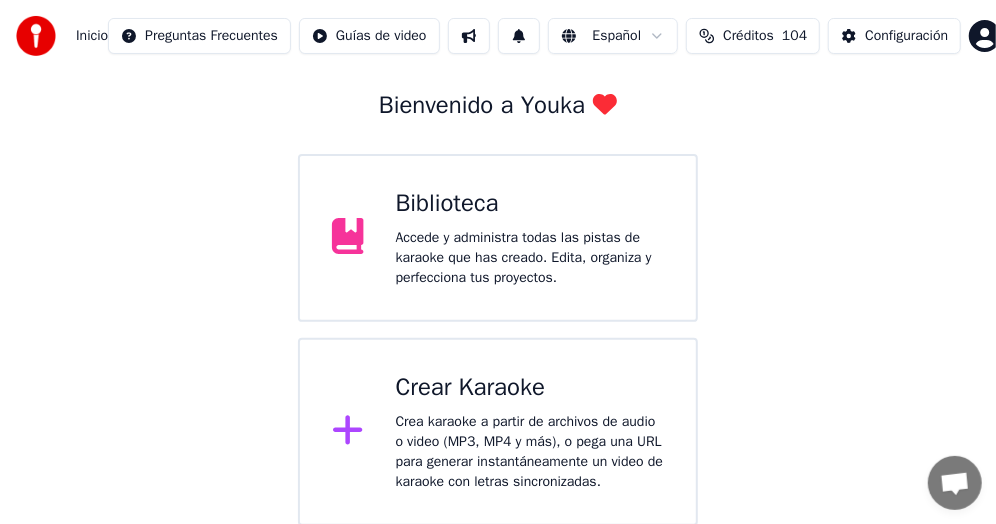 click on "Crear Karaoke" at bounding box center (530, 388) 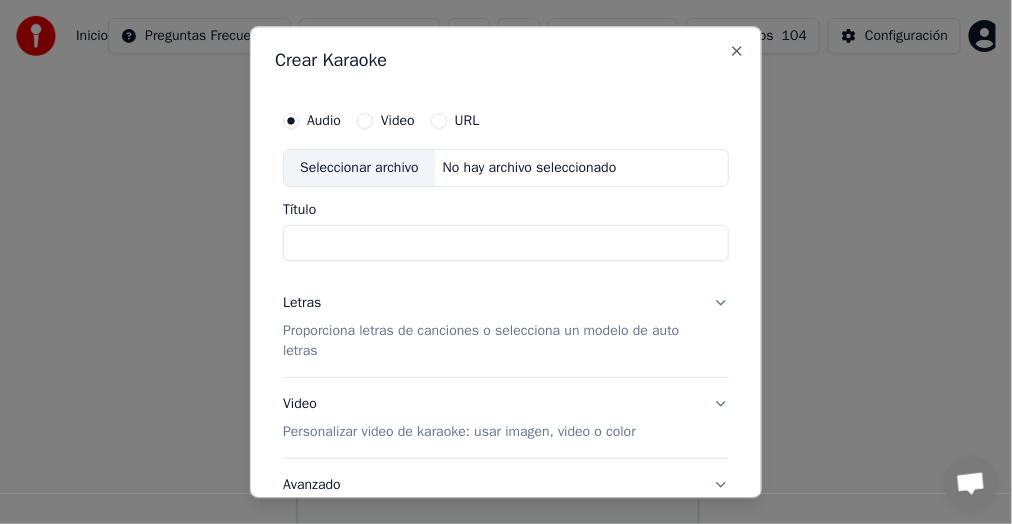 click on "Seleccionar archivo" at bounding box center [359, 168] 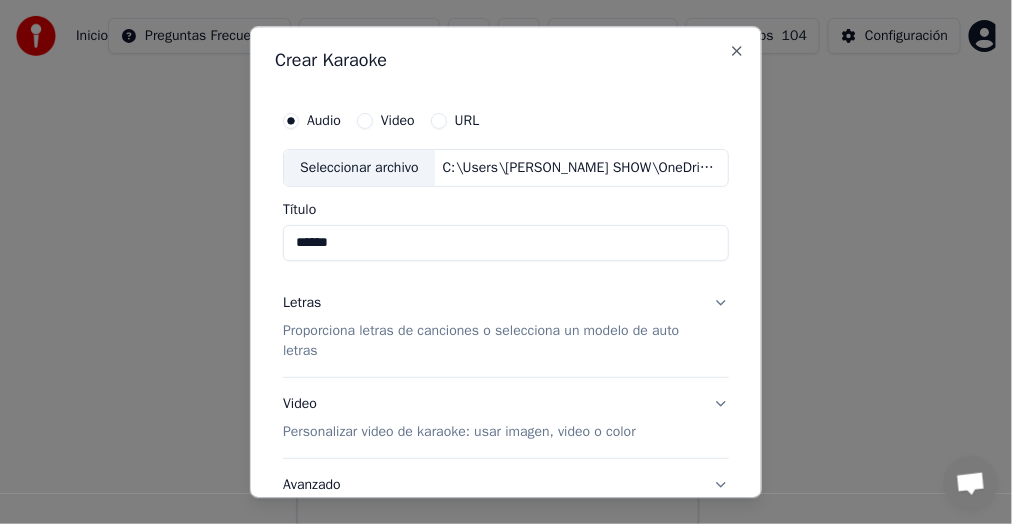 drag, startPoint x: 405, startPoint y: 248, endPoint x: 103, endPoint y: 248, distance: 302 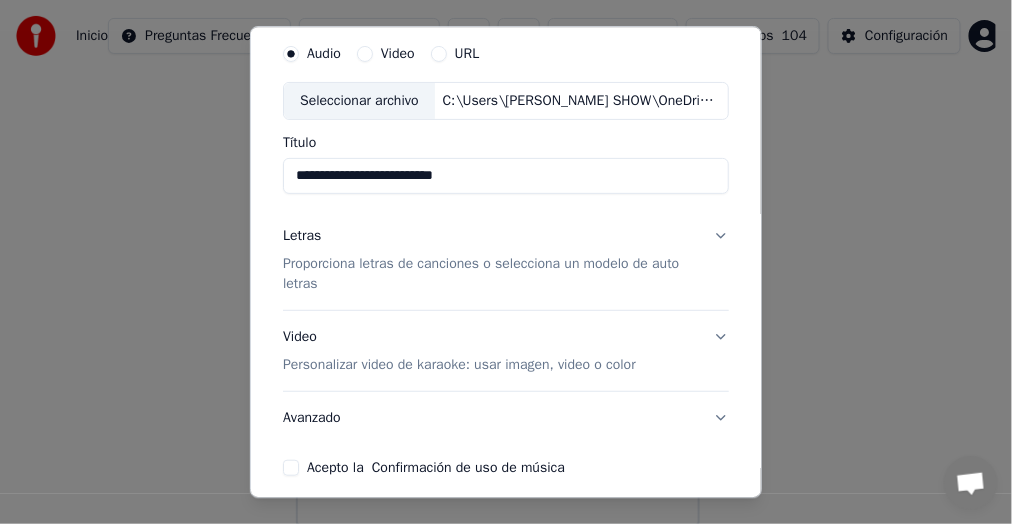 scroll, scrollTop: 100, scrollLeft: 0, axis: vertical 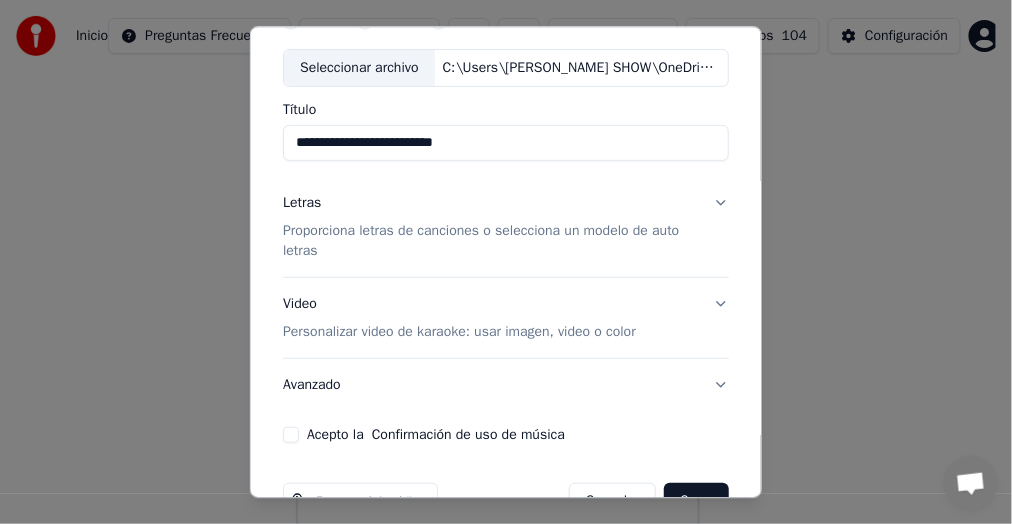 type on "**********" 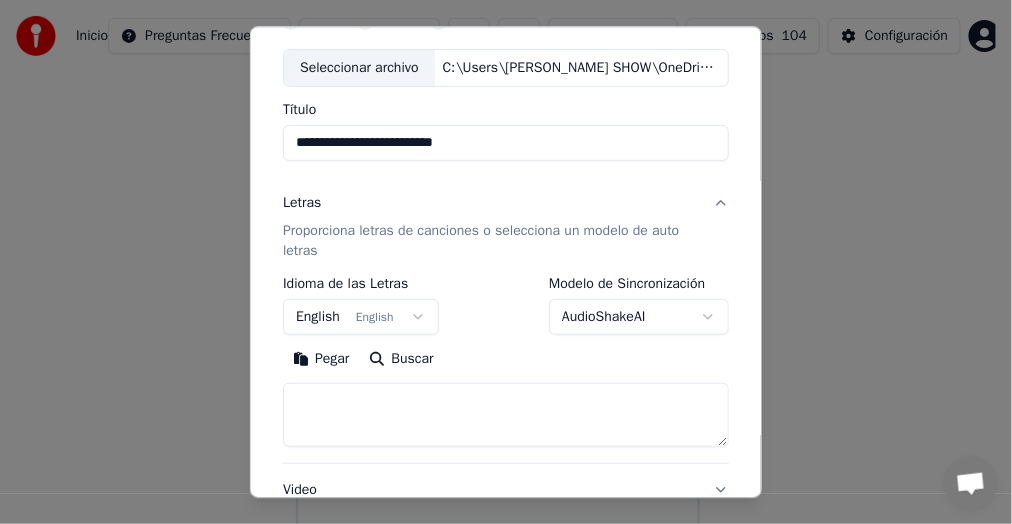 click on "English English" at bounding box center [361, 317] 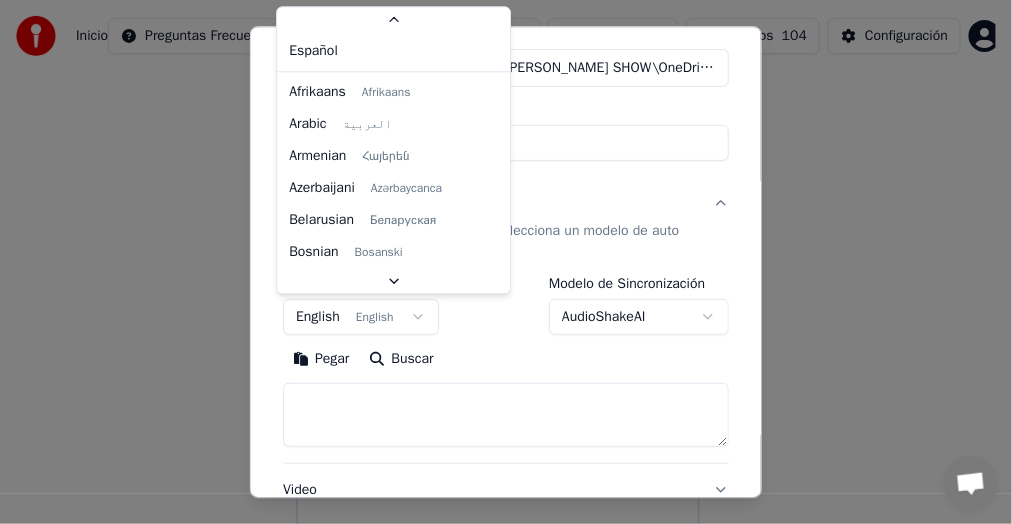 scroll, scrollTop: 94, scrollLeft: 0, axis: vertical 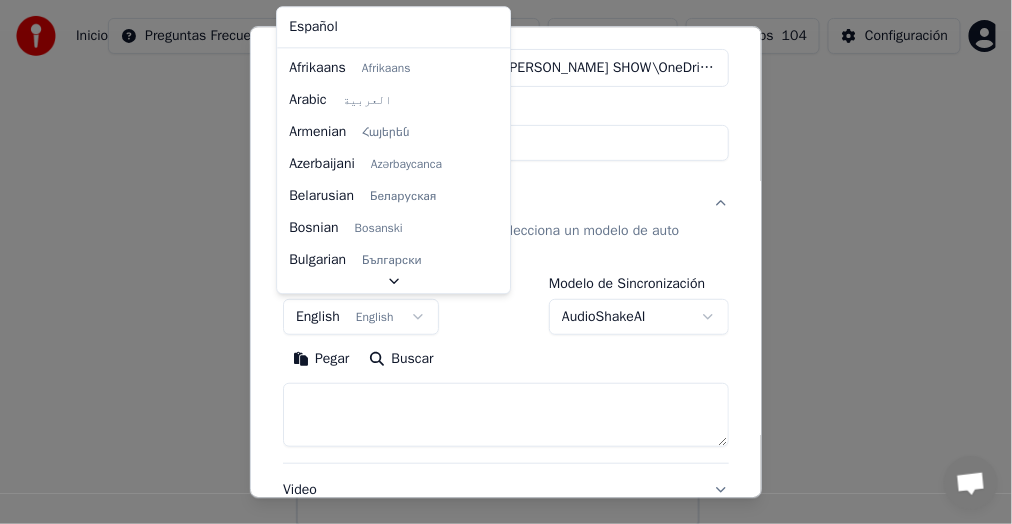 select on "**" 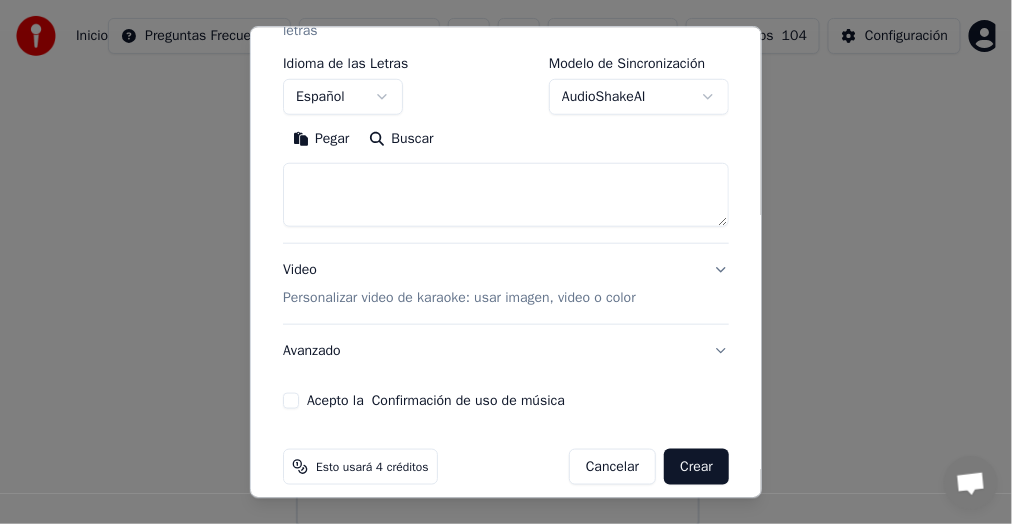 scroll, scrollTop: 338, scrollLeft: 0, axis: vertical 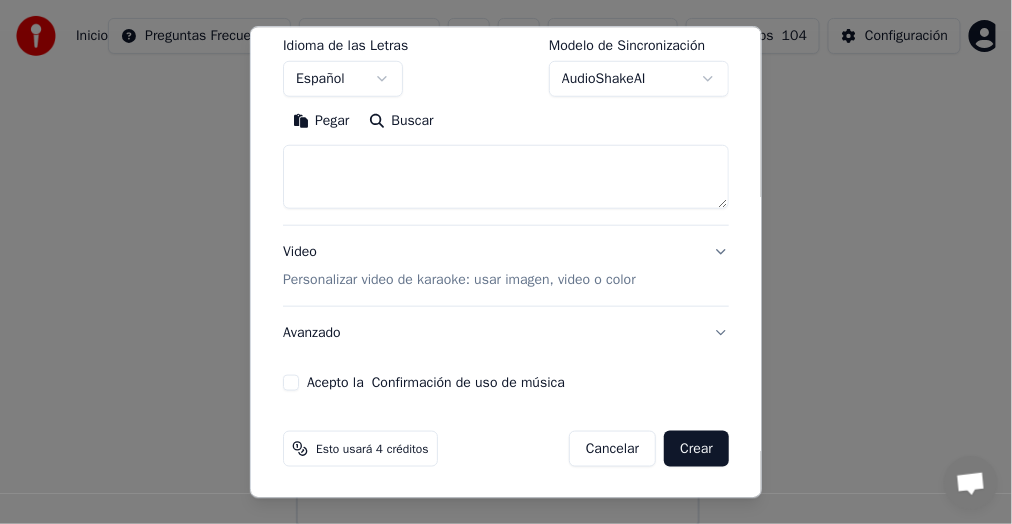 paste on "**********" 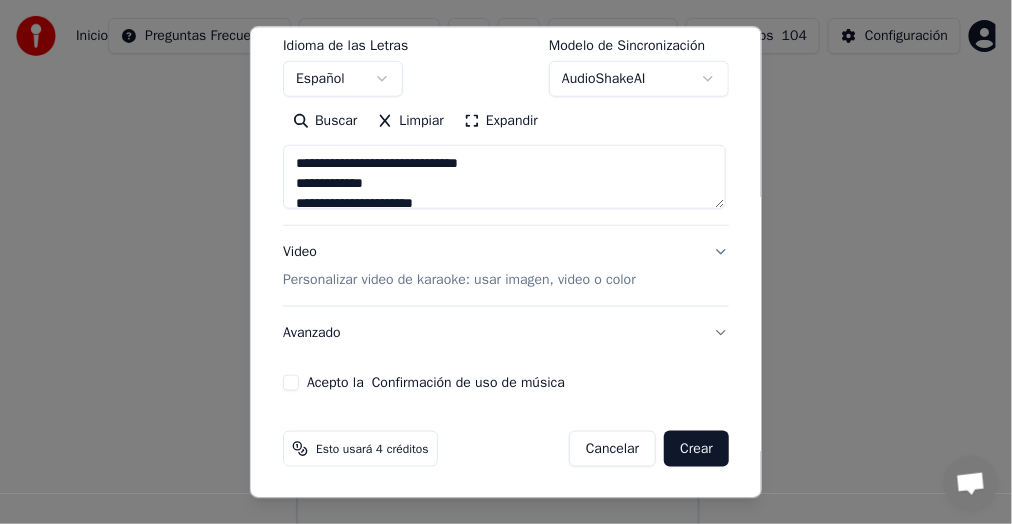 scroll, scrollTop: 1004, scrollLeft: 0, axis: vertical 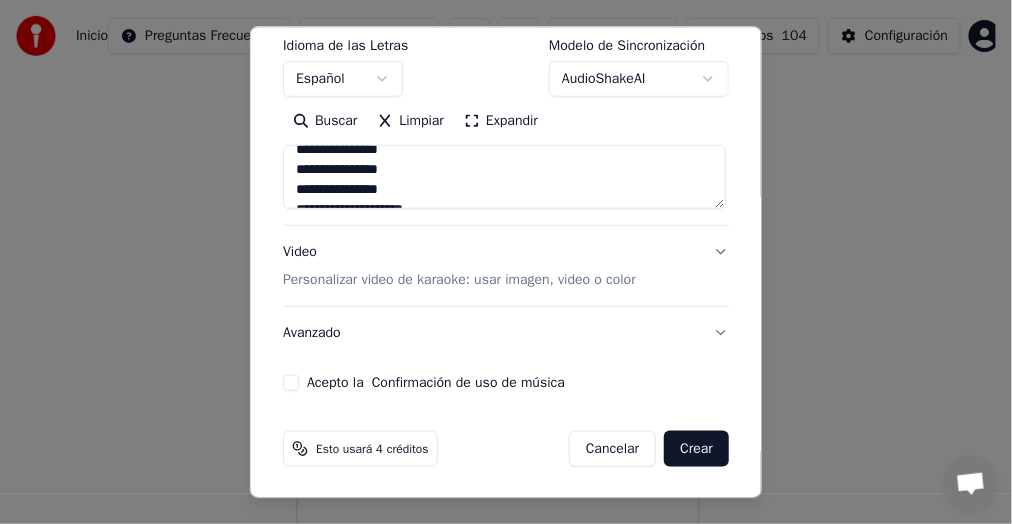 click on "Expandir" at bounding box center (501, 121) 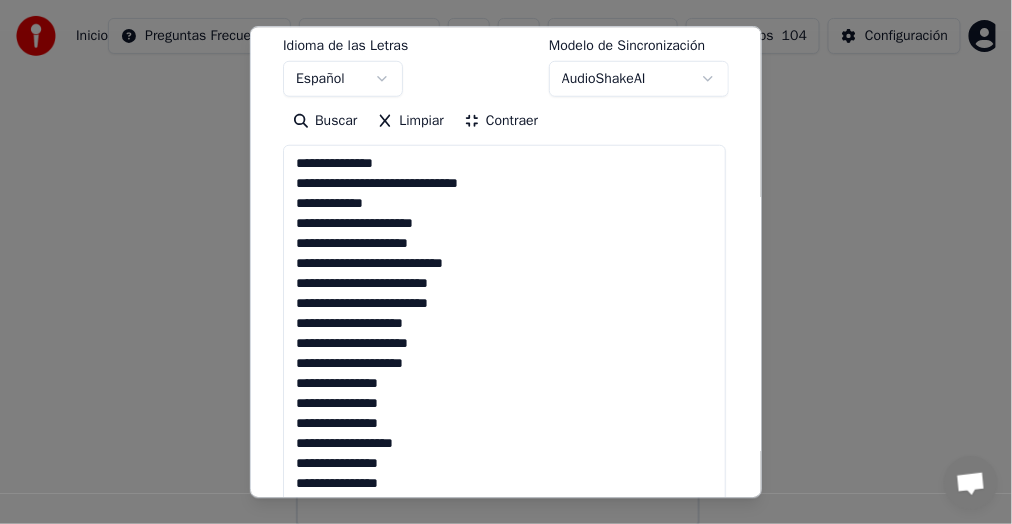 scroll, scrollTop: 1, scrollLeft: 0, axis: vertical 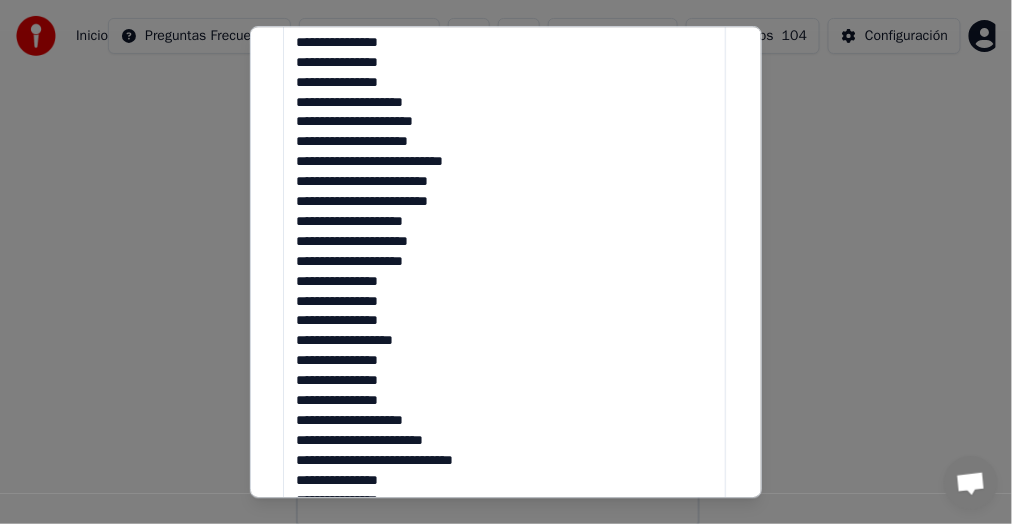 click at bounding box center (504, 271) 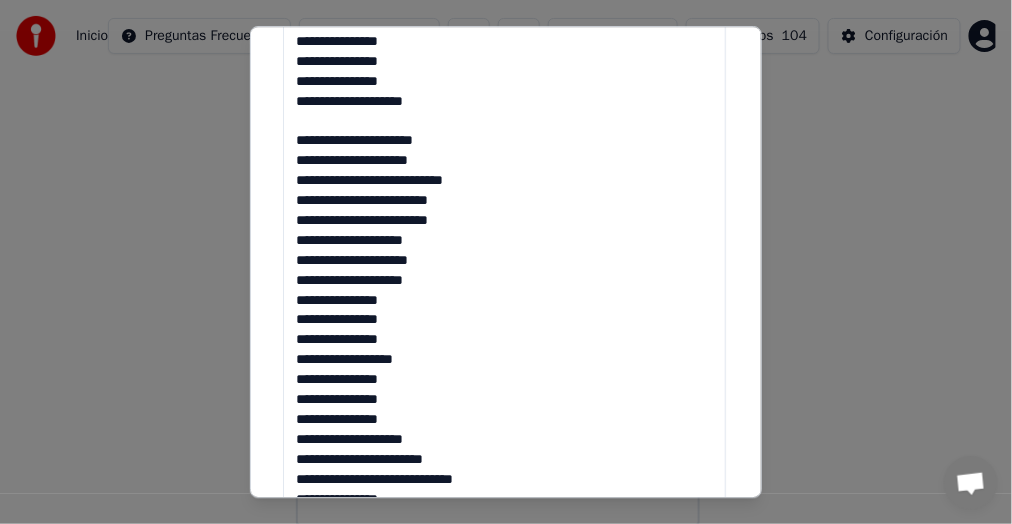 scroll, scrollTop: 842, scrollLeft: 0, axis: vertical 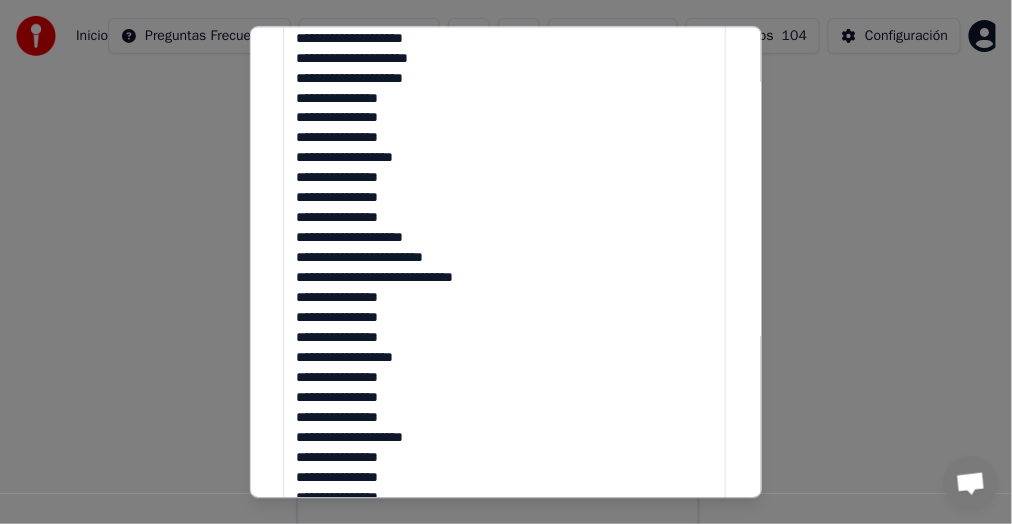 click at bounding box center (504, 69) 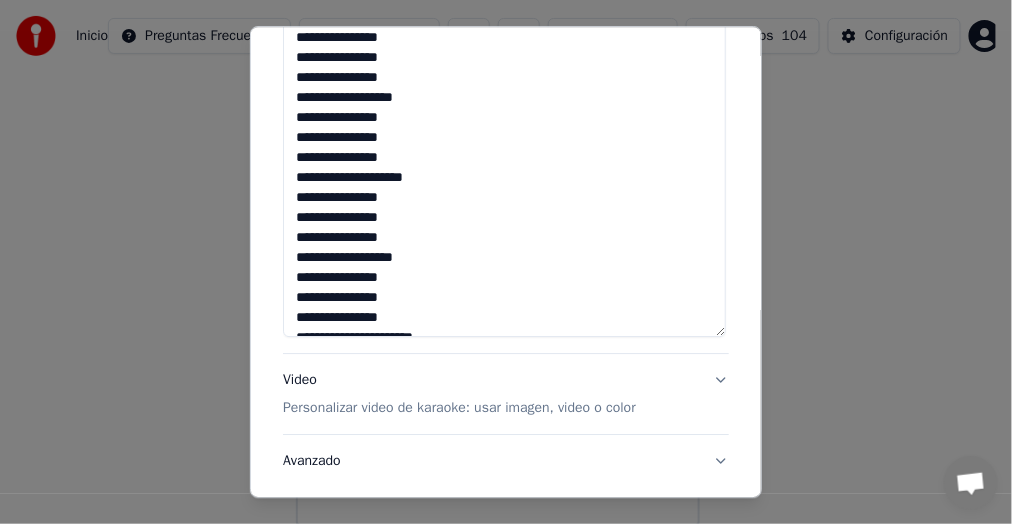 scroll, scrollTop: 1222, scrollLeft: 0, axis: vertical 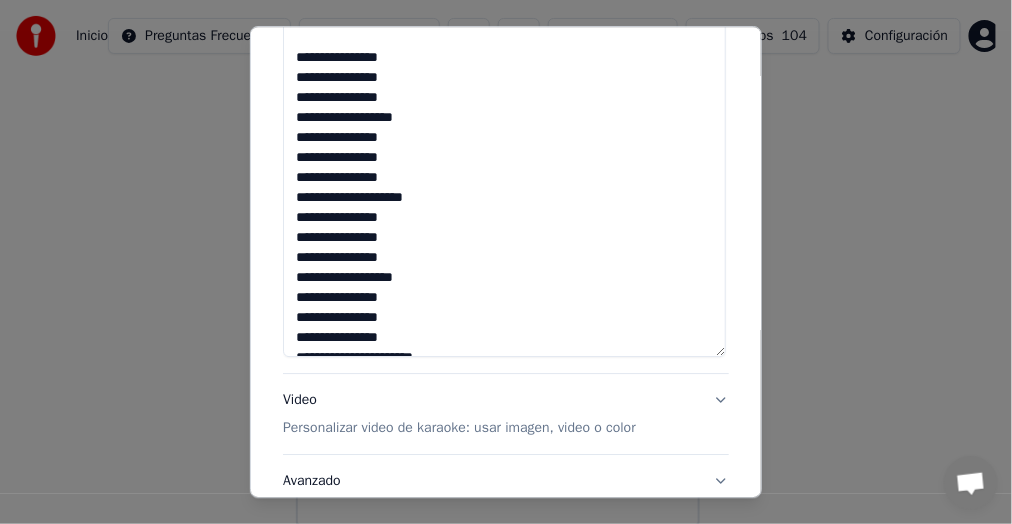 click at bounding box center (504, -191) 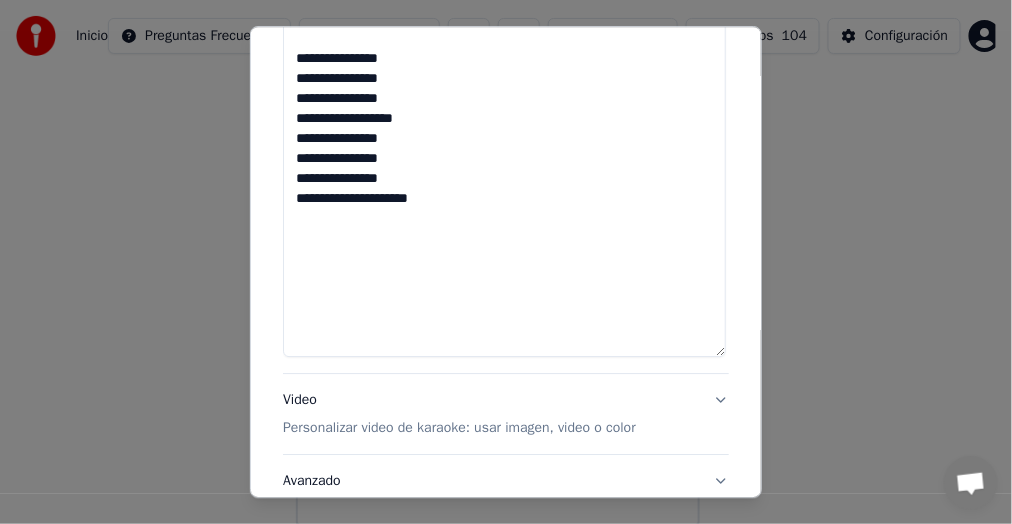 scroll, scrollTop: 0, scrollLeft: 0, axis: both 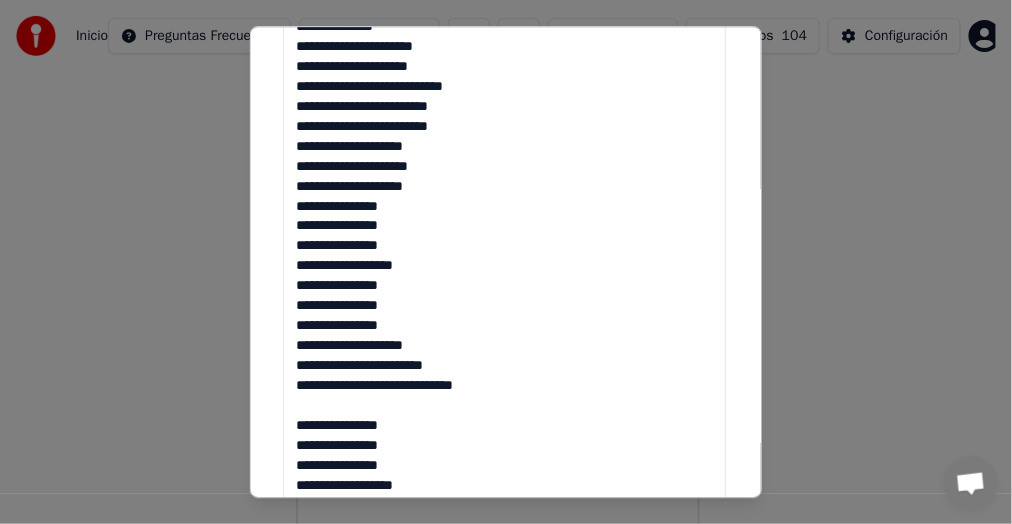 click on "**********" at bounding box center (504, 176) 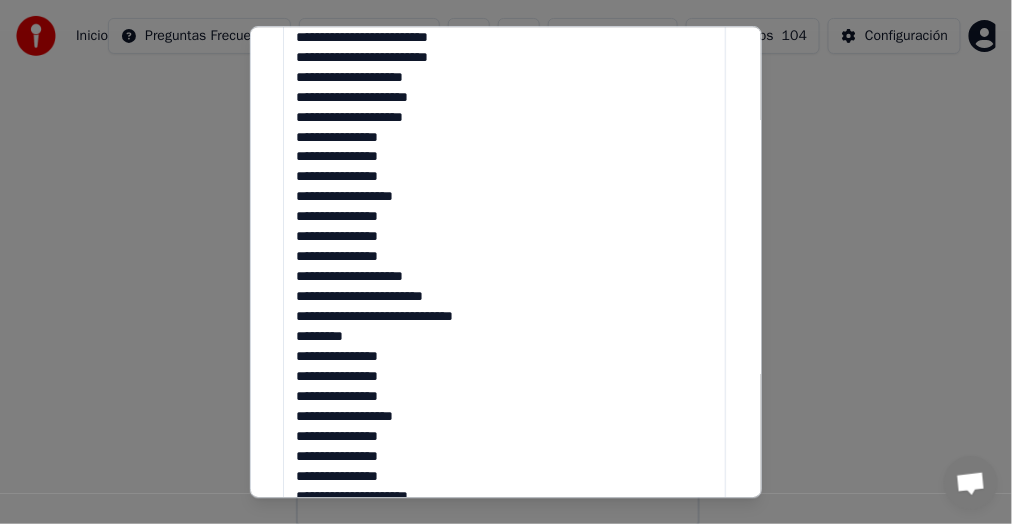 scroll, scrollTop: 1371, scrollLeft: 0, axis: vertical 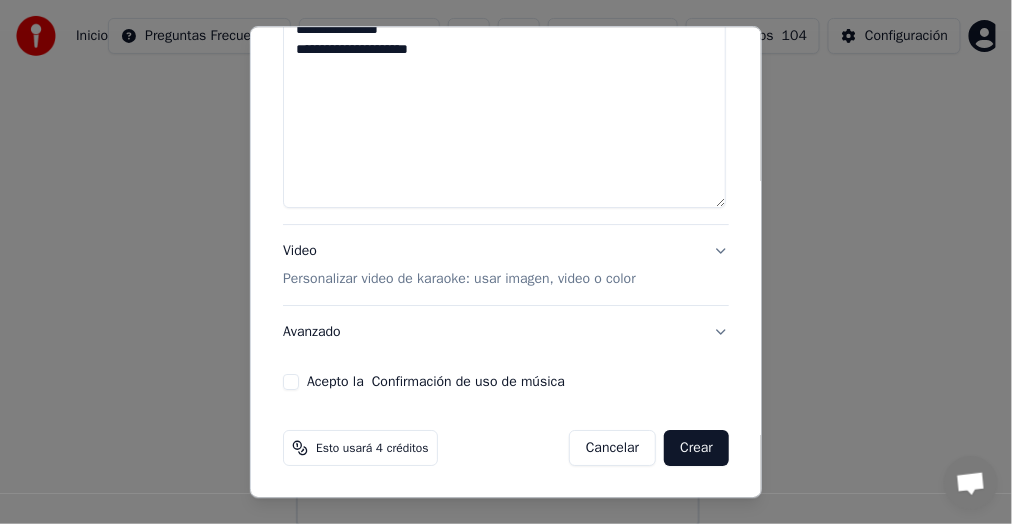 type on "**********" 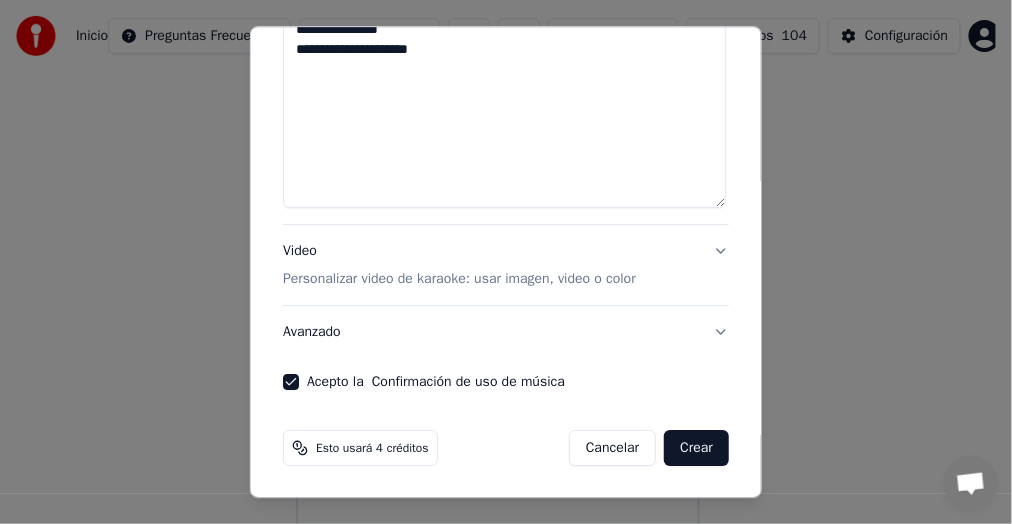 click on "Crear" at bounding box center [696, 448] 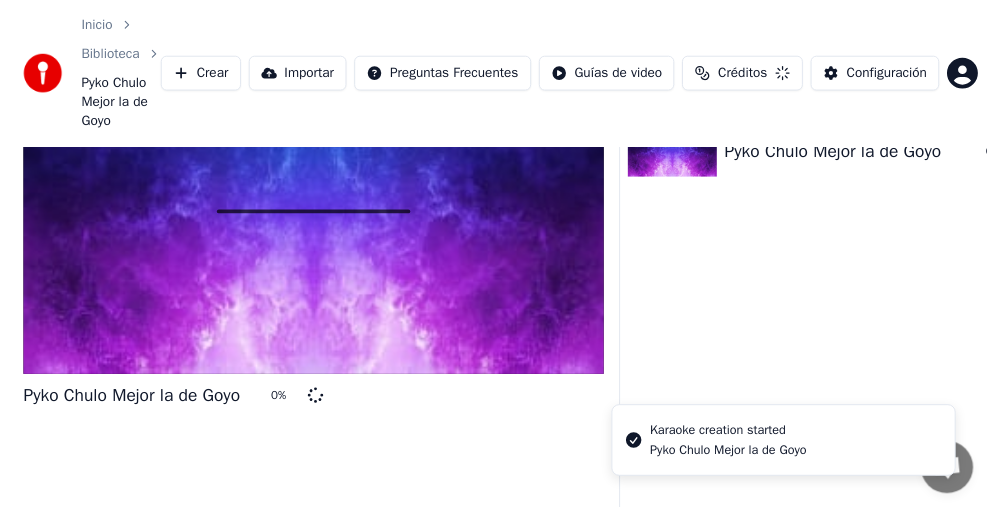 scroll, scrollTop: 121, scrollLeft: 0, axis: vertical 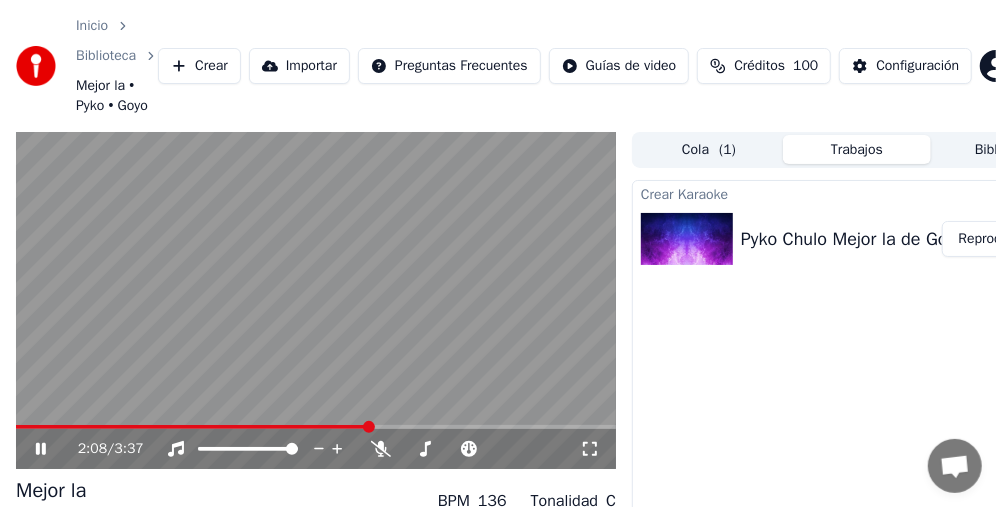 click at bounding box center (193, 427) 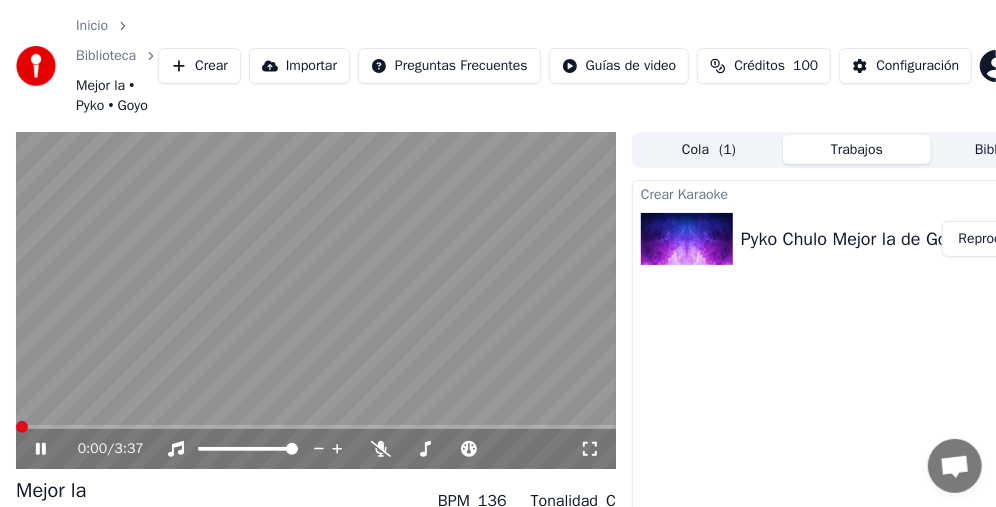 click at bounding box center [22, 427] 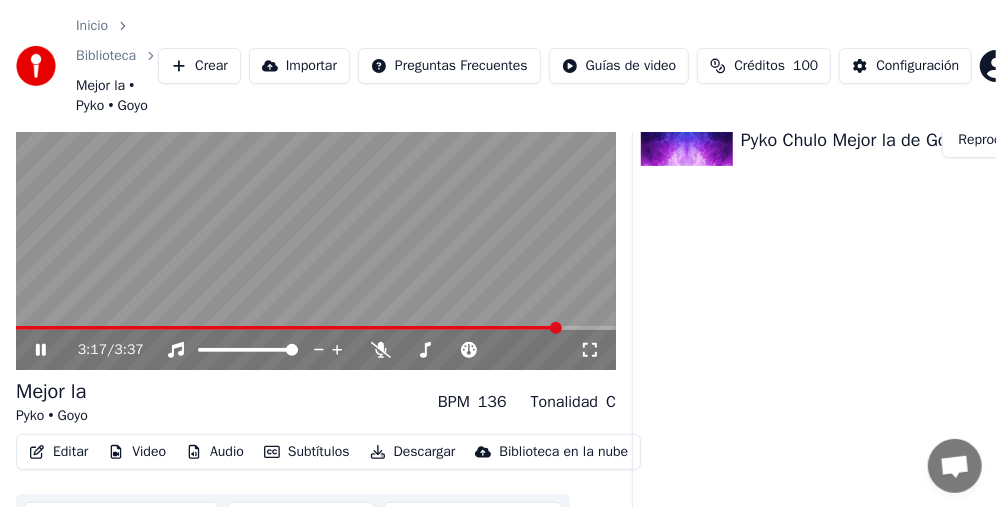 scroll, scrollTop: 100, scrollLeft: 0, axis: vertical 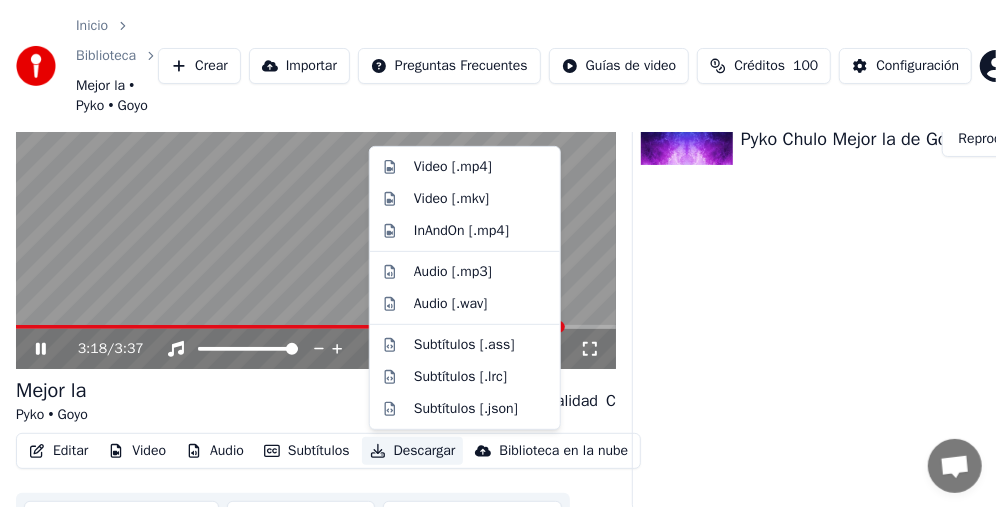 click on "Descargar" at bounding box center (413, 451) 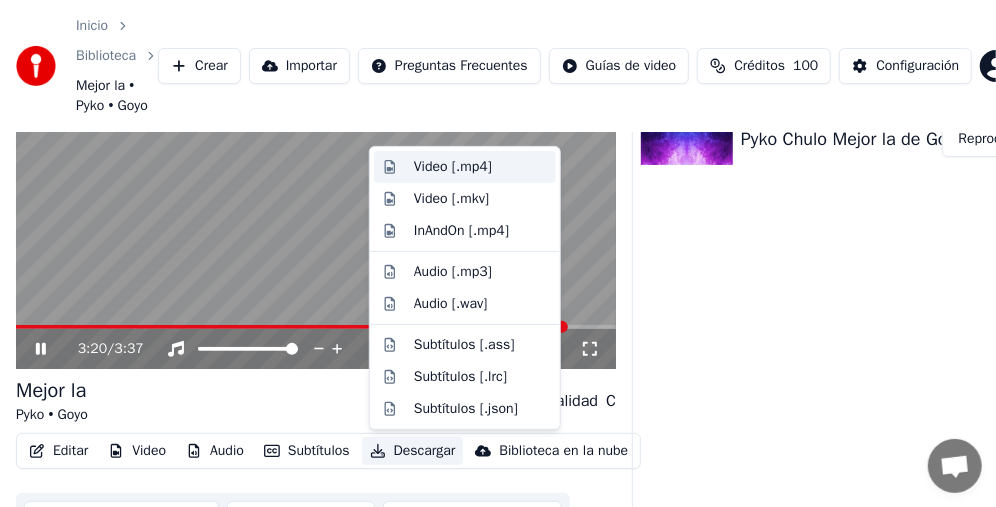 click on "Video [.mp4]" at bounding box center [453, 167] 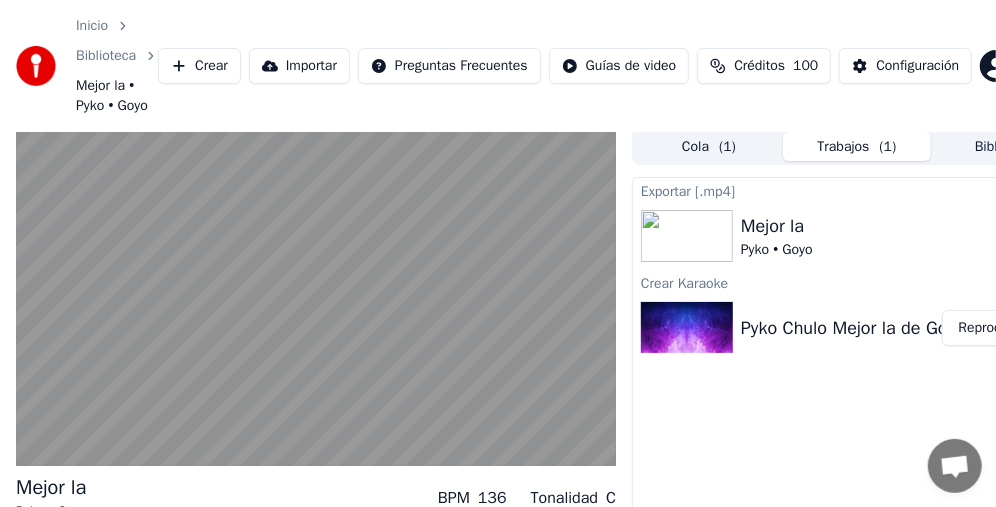 scroll, scrollTop: 0, scrollLeft: 0, axis: both 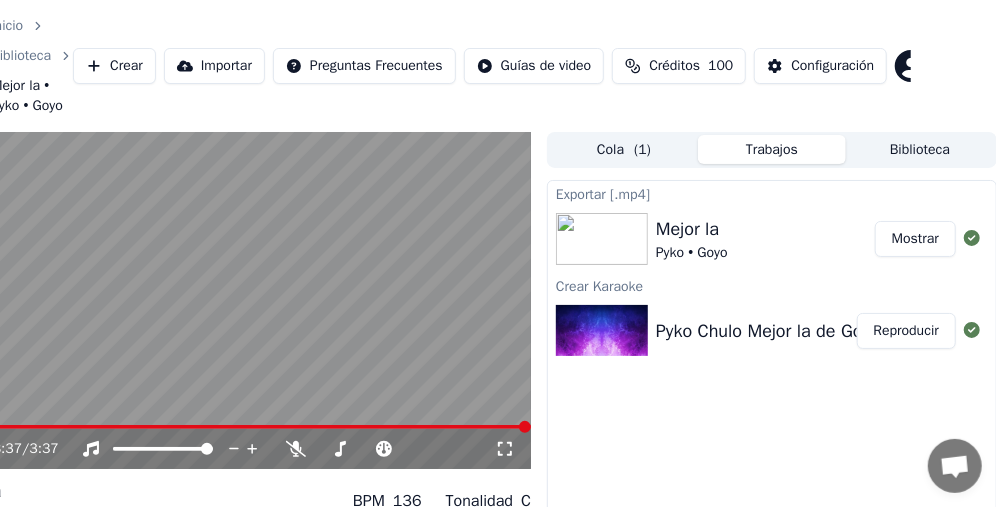 click on "Mostrar" at bounding box center [915, 239] 